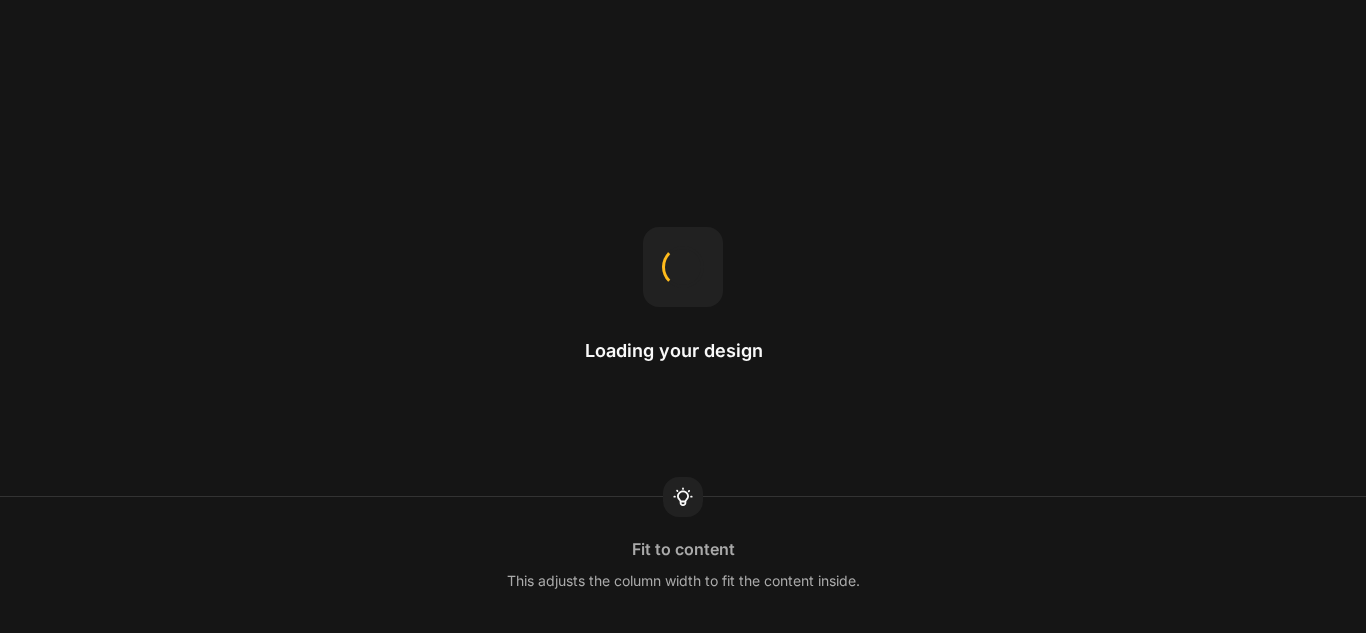 scroll, scrollTop: 0, scrollLeft: 0, axis: both 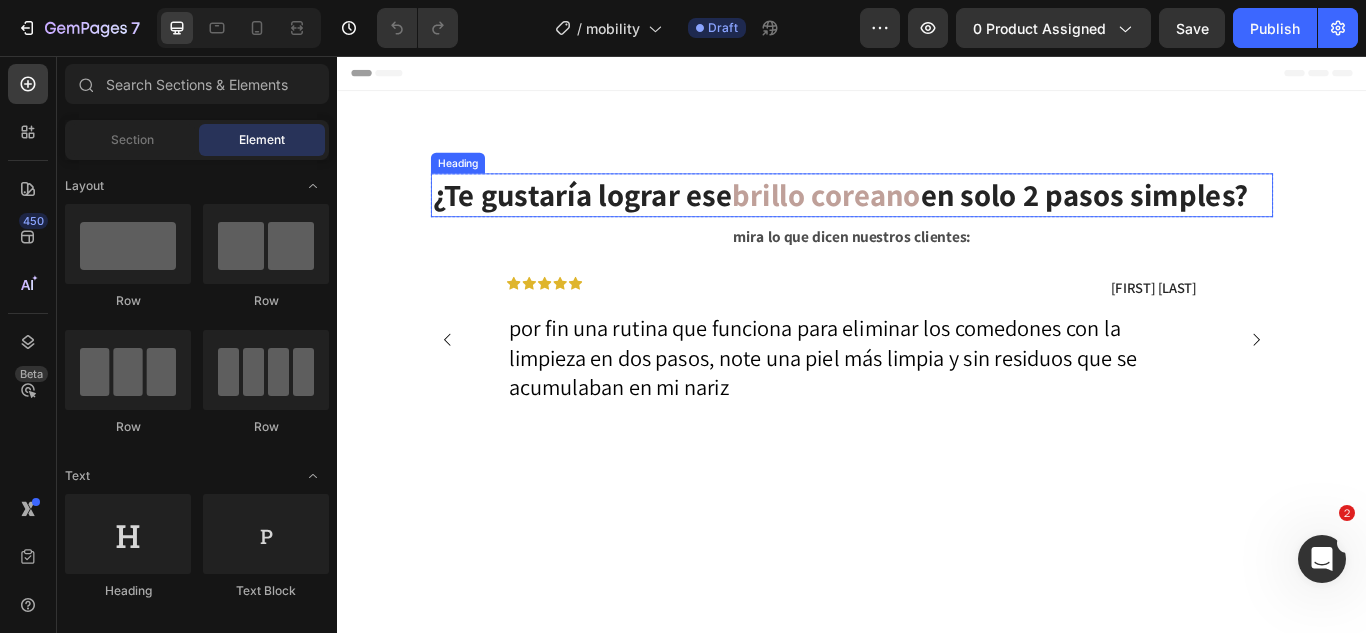 click on "¿Te gustaría lograr ese" at bounding box center (622, 217) 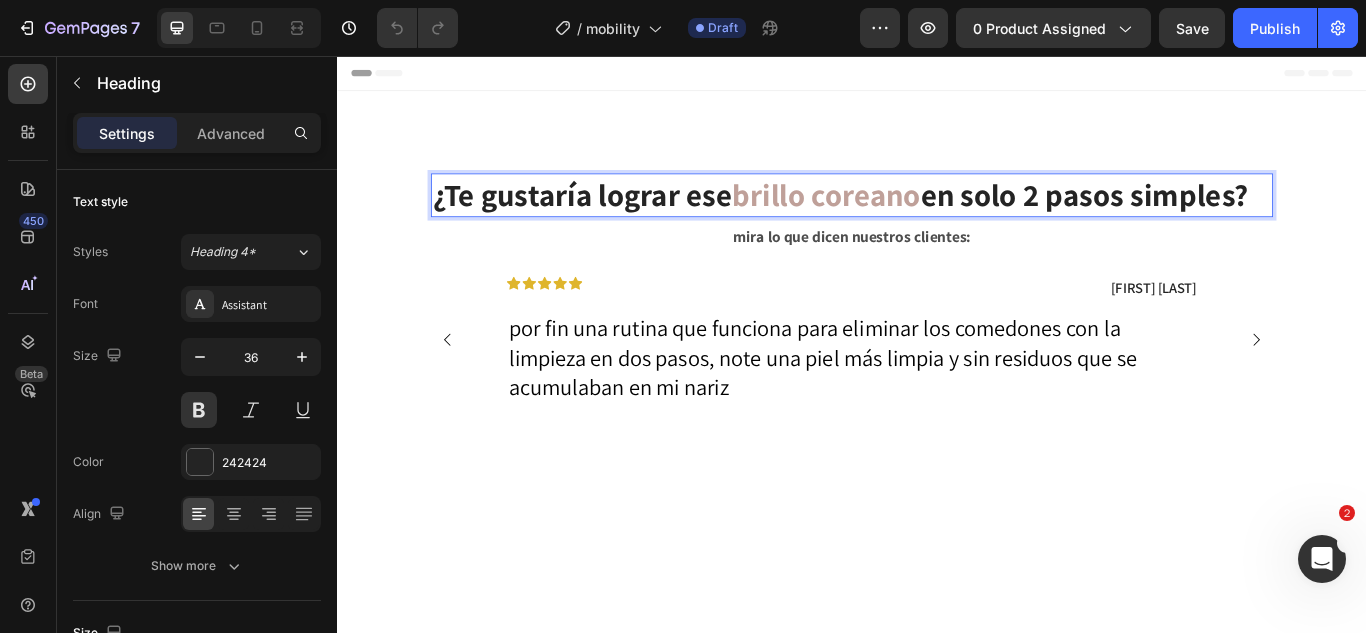 click on "en solo 2 pasos simples?" at bounding box center (1208, 217) 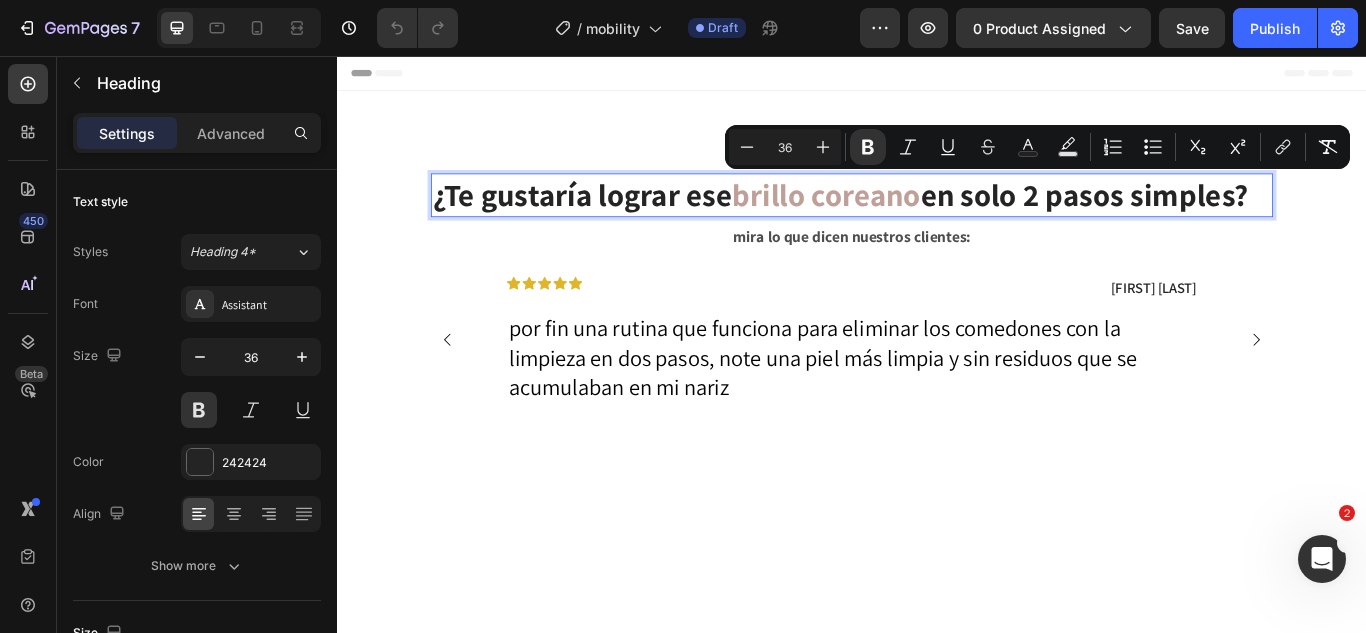 click on "en solo 2 pasos simples?" at bounding box center (1208, 217) 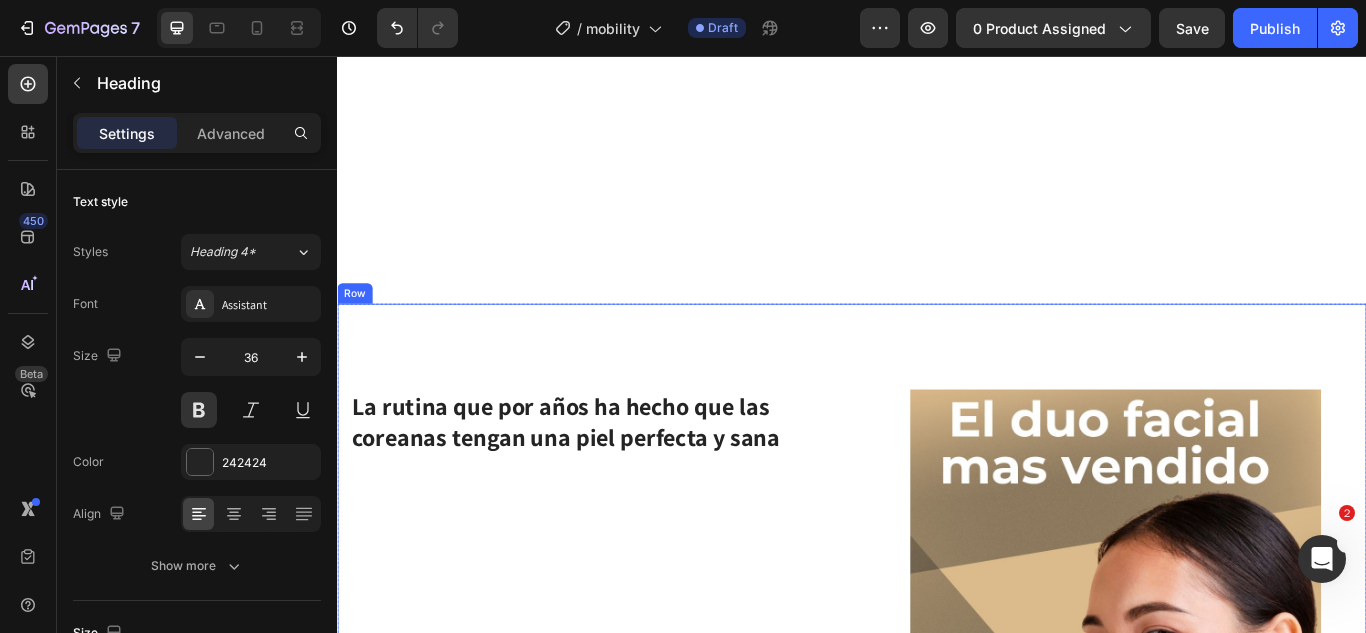 scroll, scrollTop: 600, scrollLeft: 0, axis: vertical 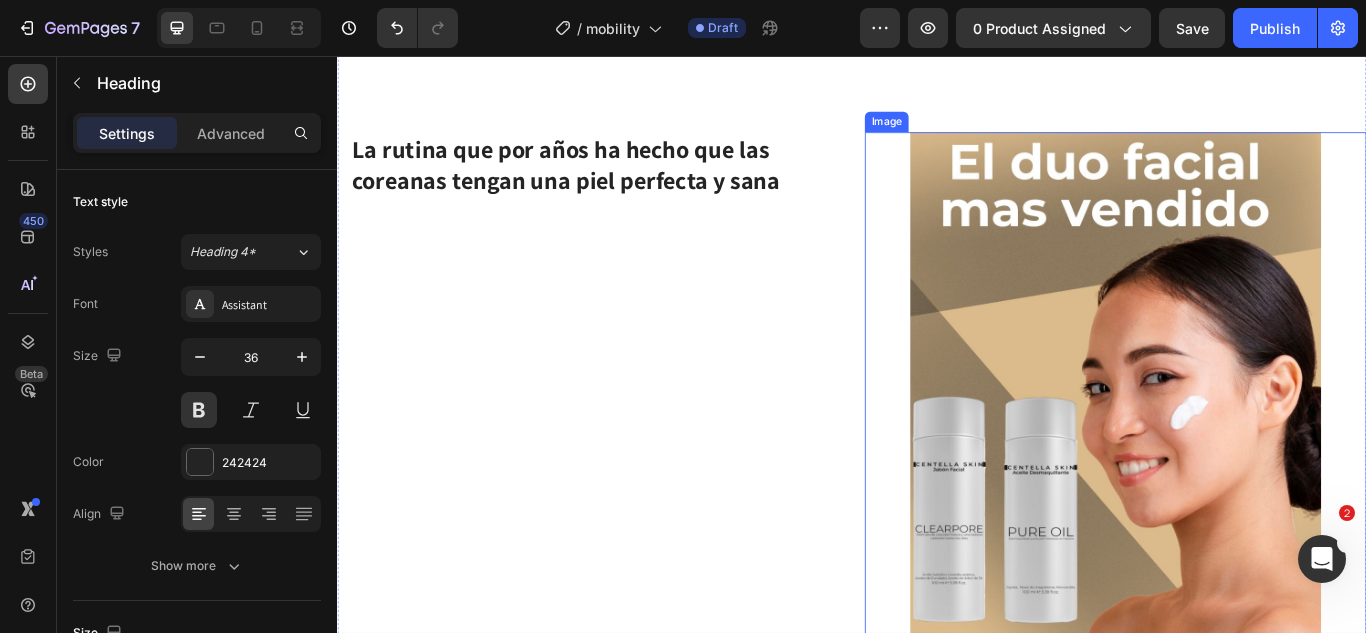 click at bounding box center [1244, 437] 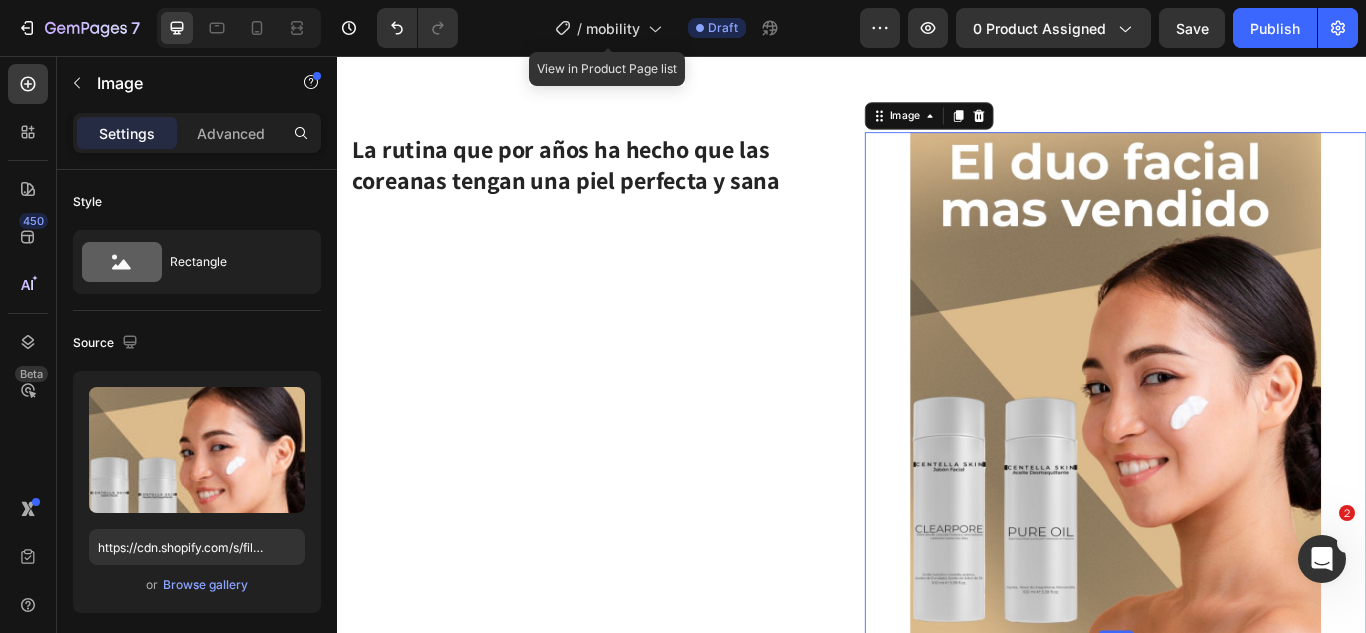 scroll, scrollTop: 700, scrollLeft: 0, axis: vertical 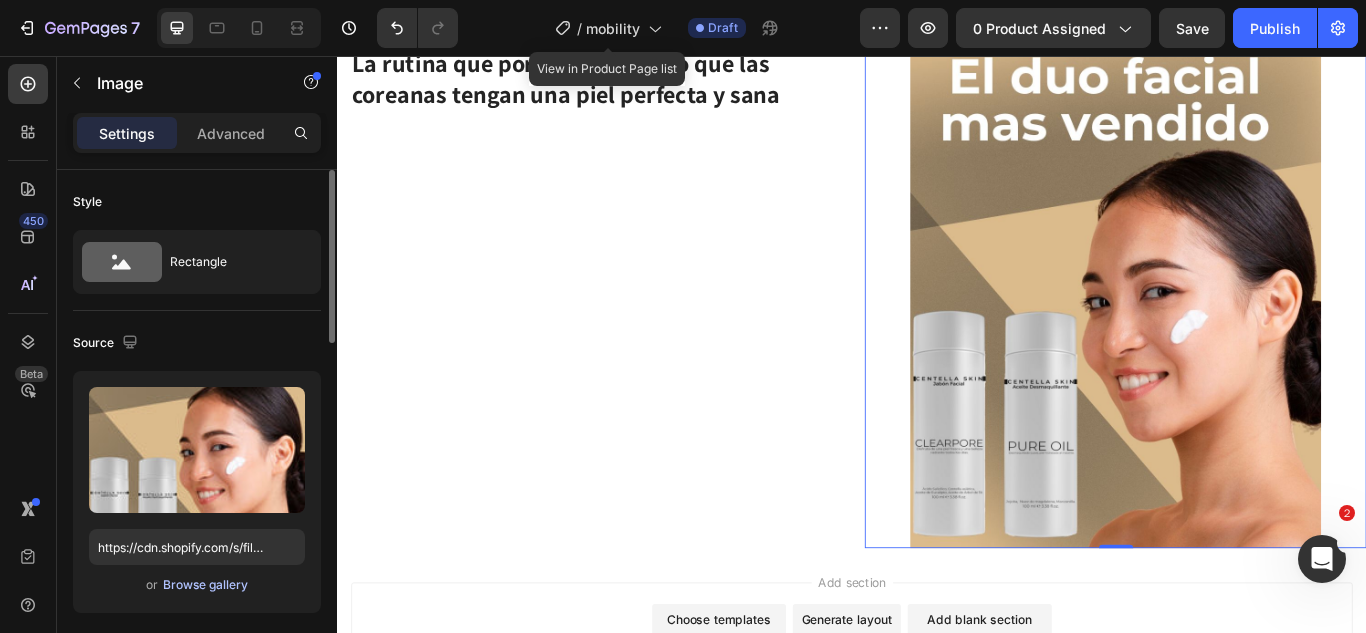 click on "Browse gallery" at bounding box center [205, 585] 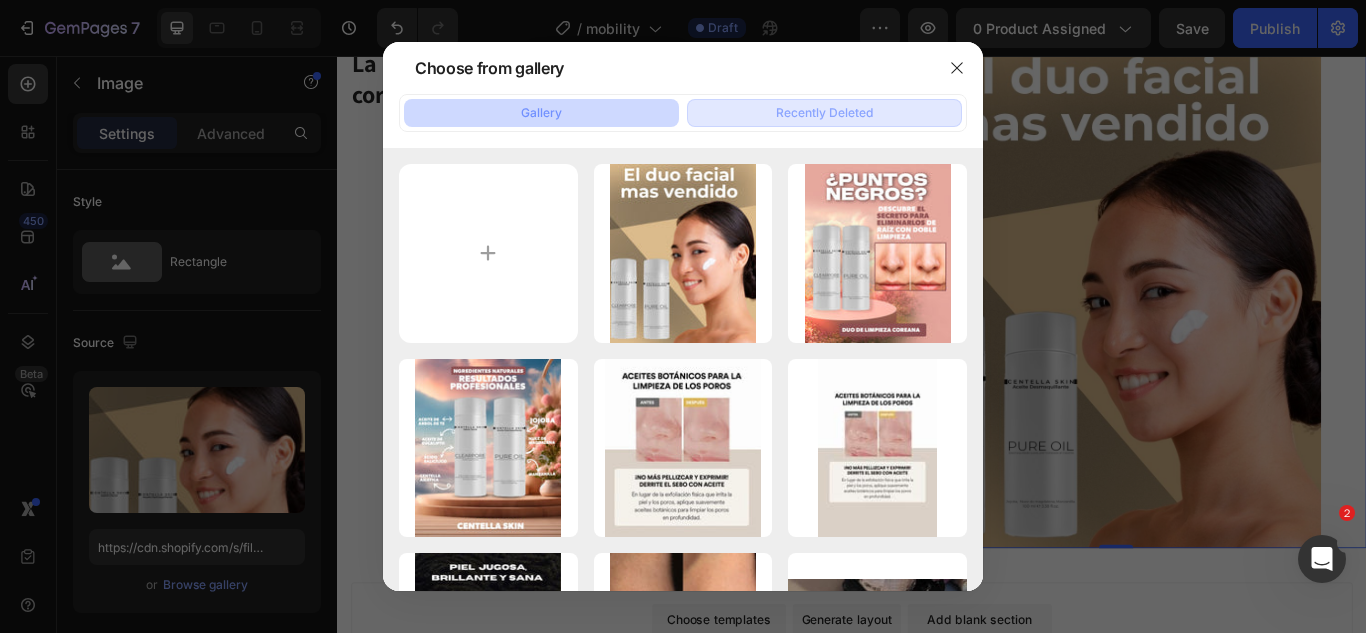 click on "Recently Deleted" at bounding box center [824, 113] 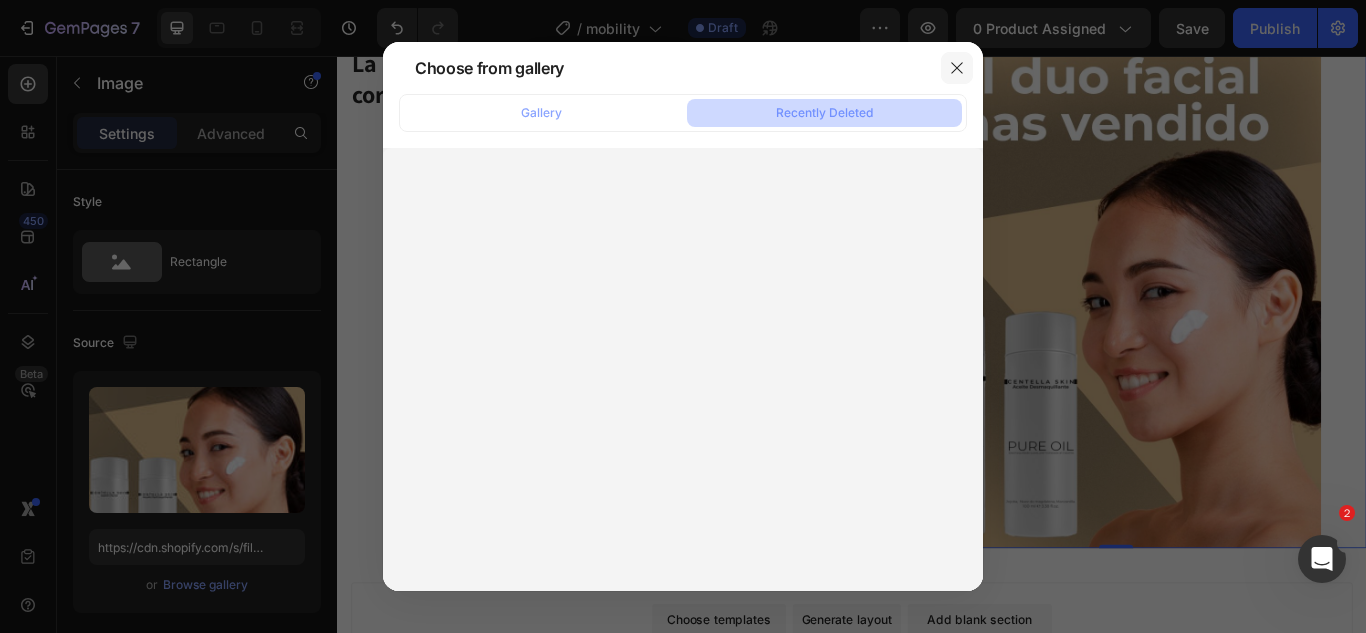 click 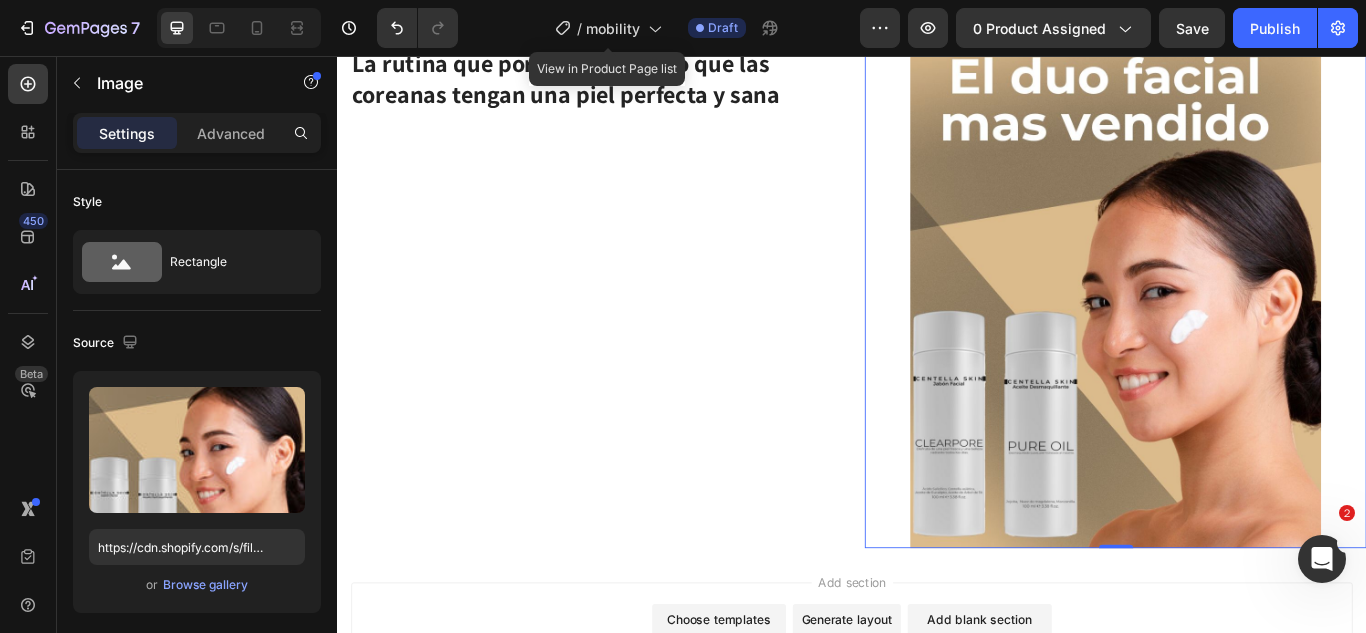 click at bounding box center (1244, 337) 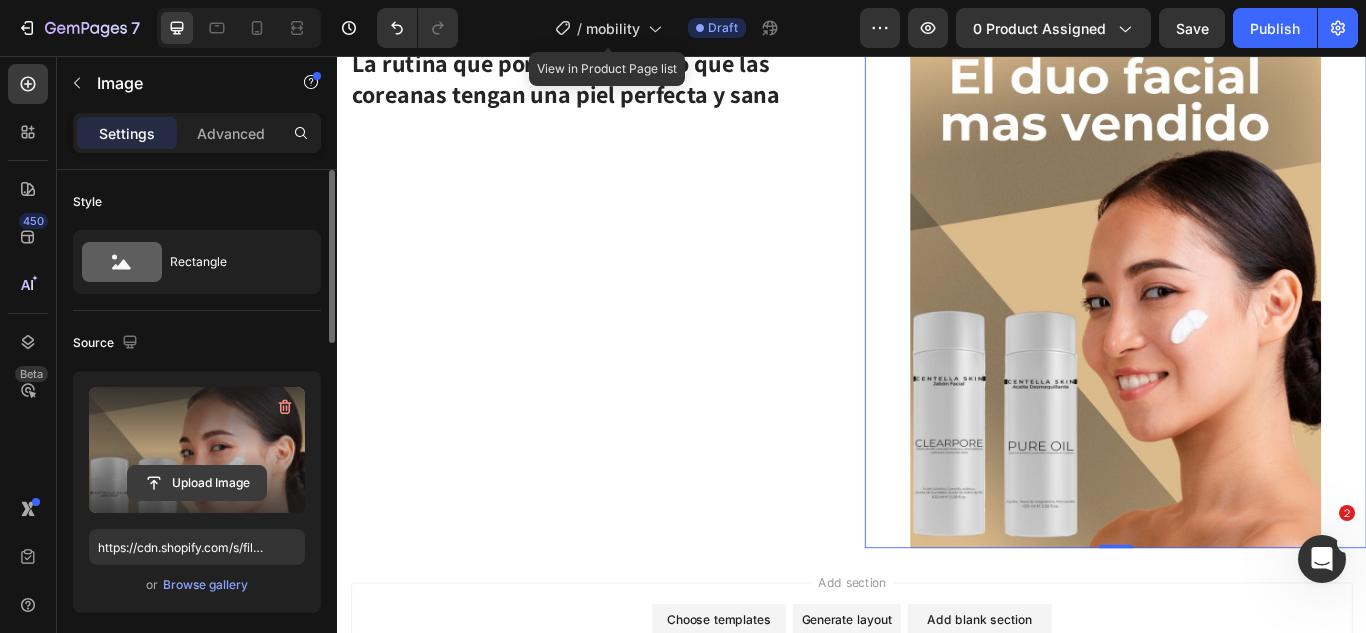 click 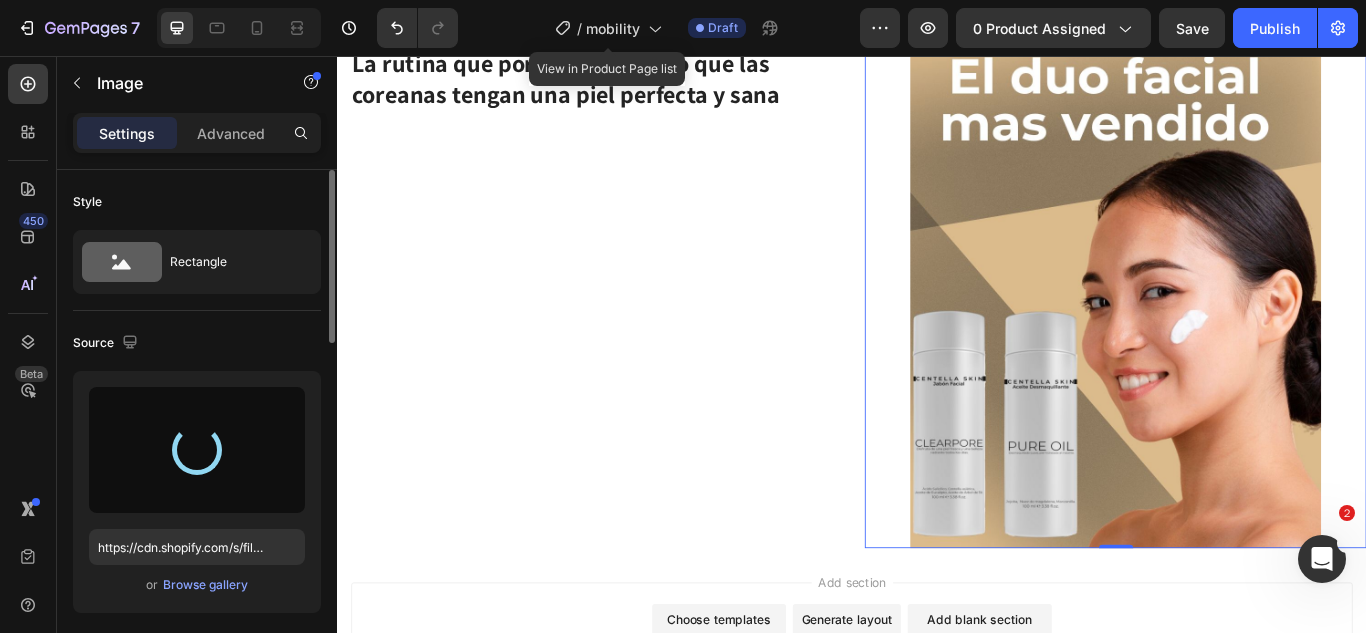 type on "https://cdn.shopify.com/s/files/1/0323/1413/0564/files/gempages_491673782646211470-d2d790a3-9442-45ec-8e46-350578f36656.jpg" 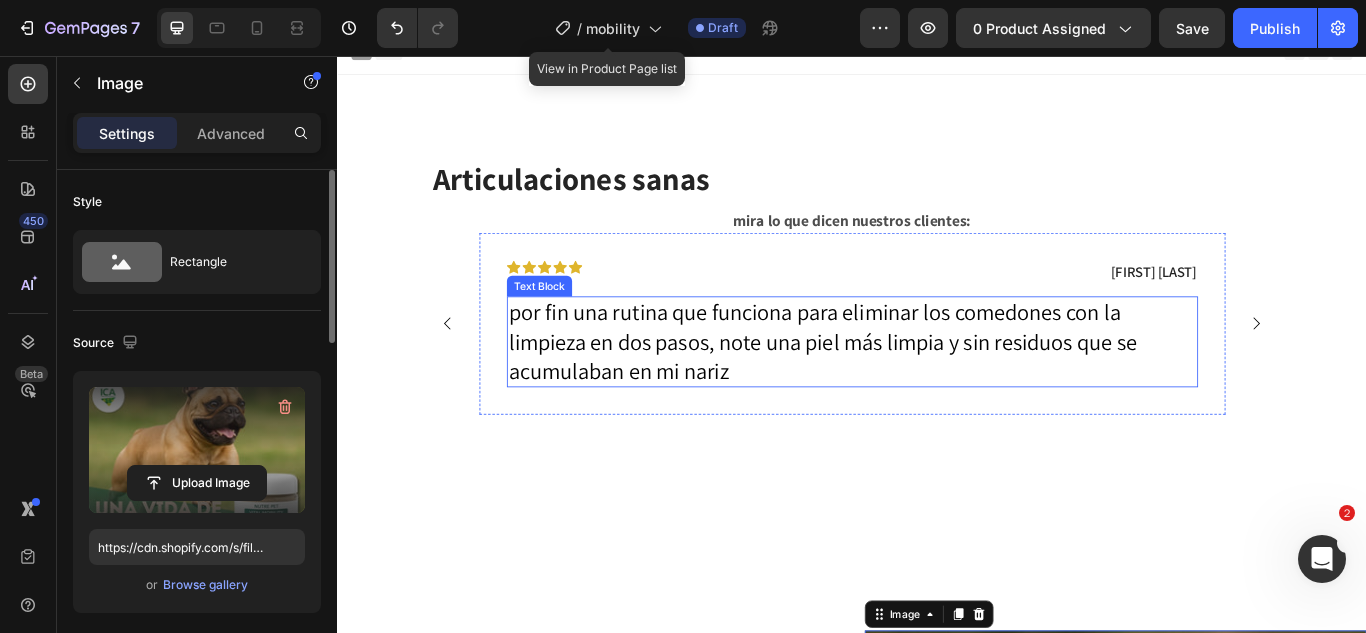 scroll, scrollTop: 0, scrollLeft: 0, axis: both 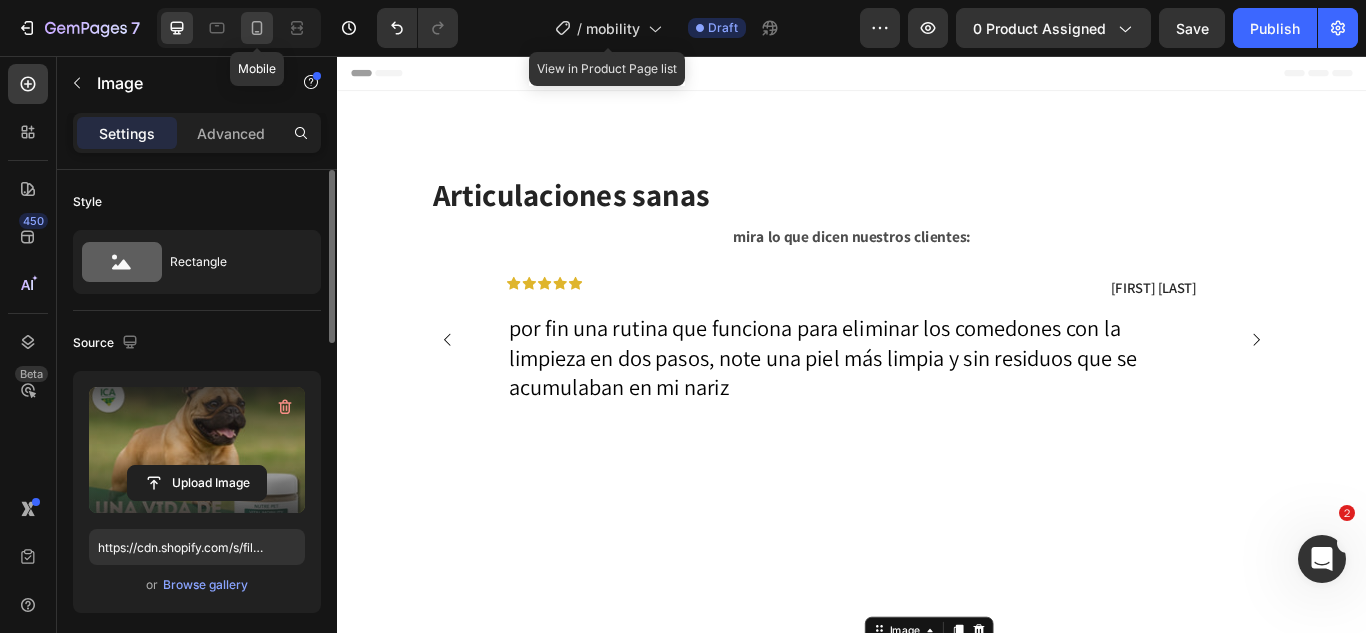 click 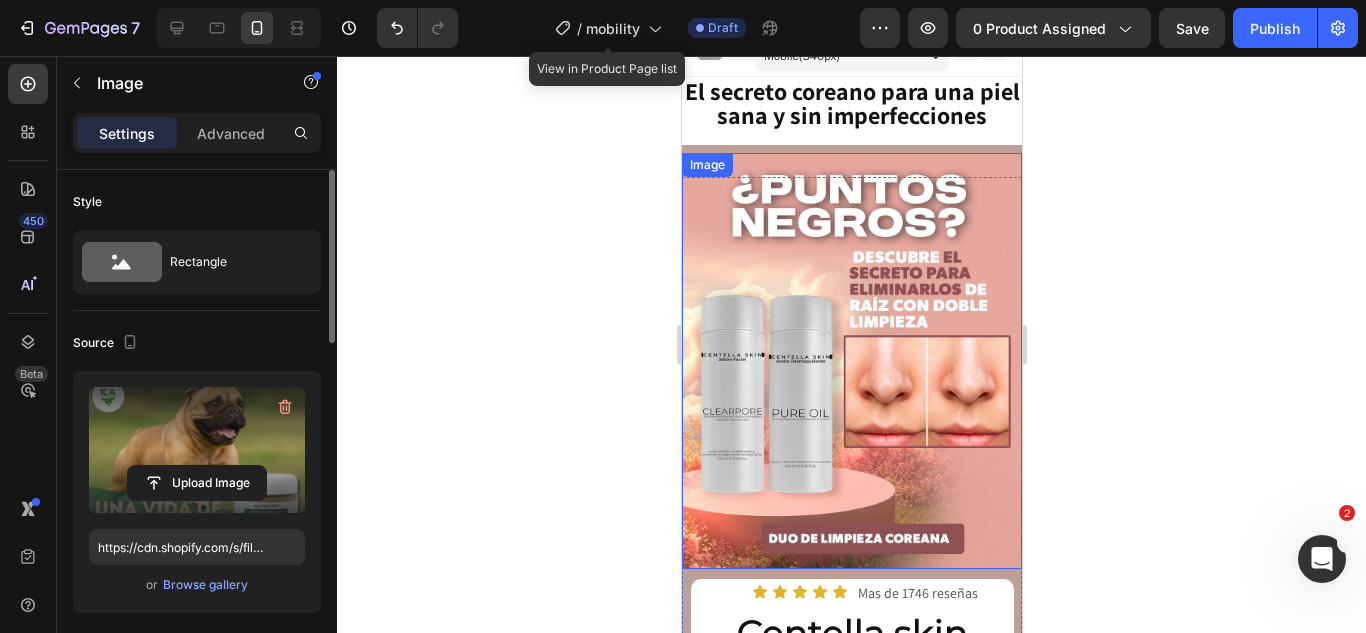 scroll, scrollTop: 0, scrollLeft: 0, axis: both 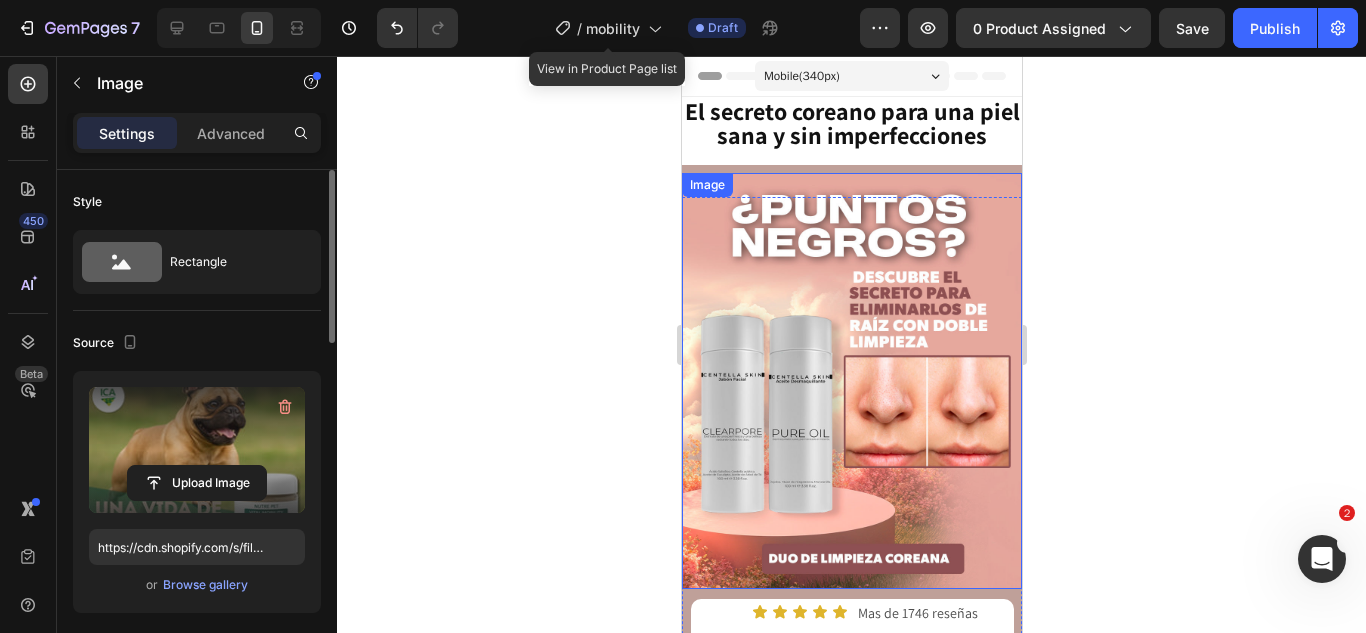 click at bounding box center [851, 381] 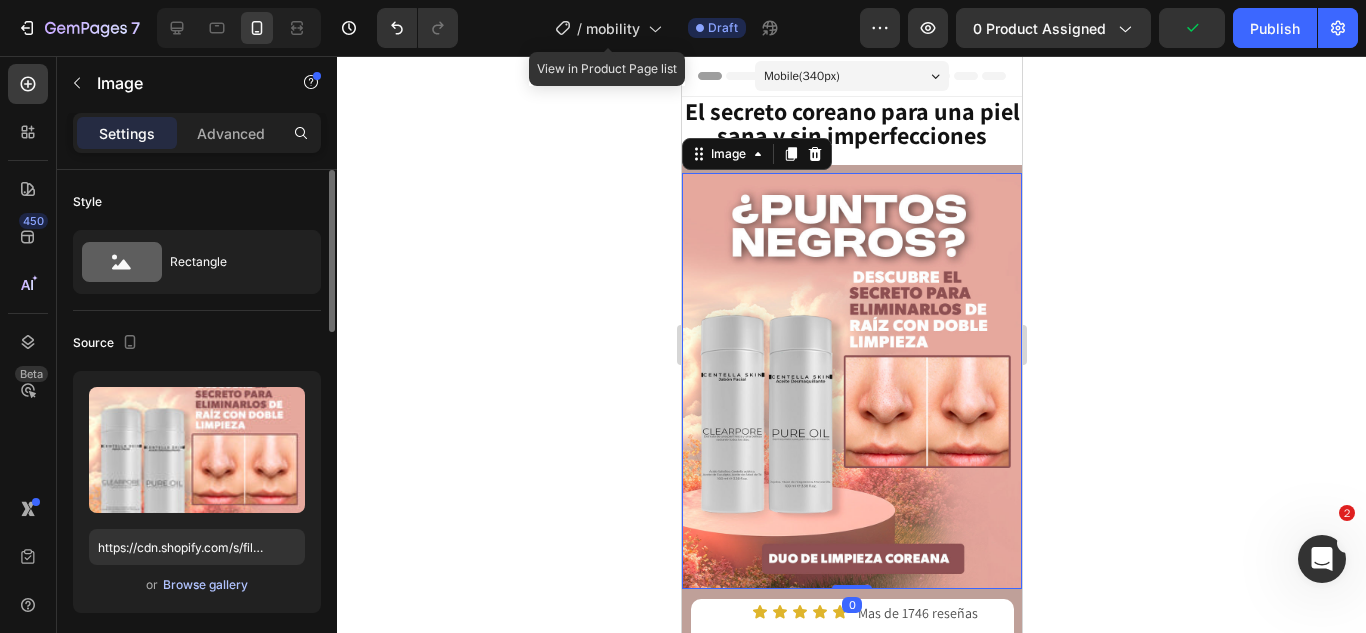 scroll, scrollTop: 100, scrollLeft: 0, axis: vertical 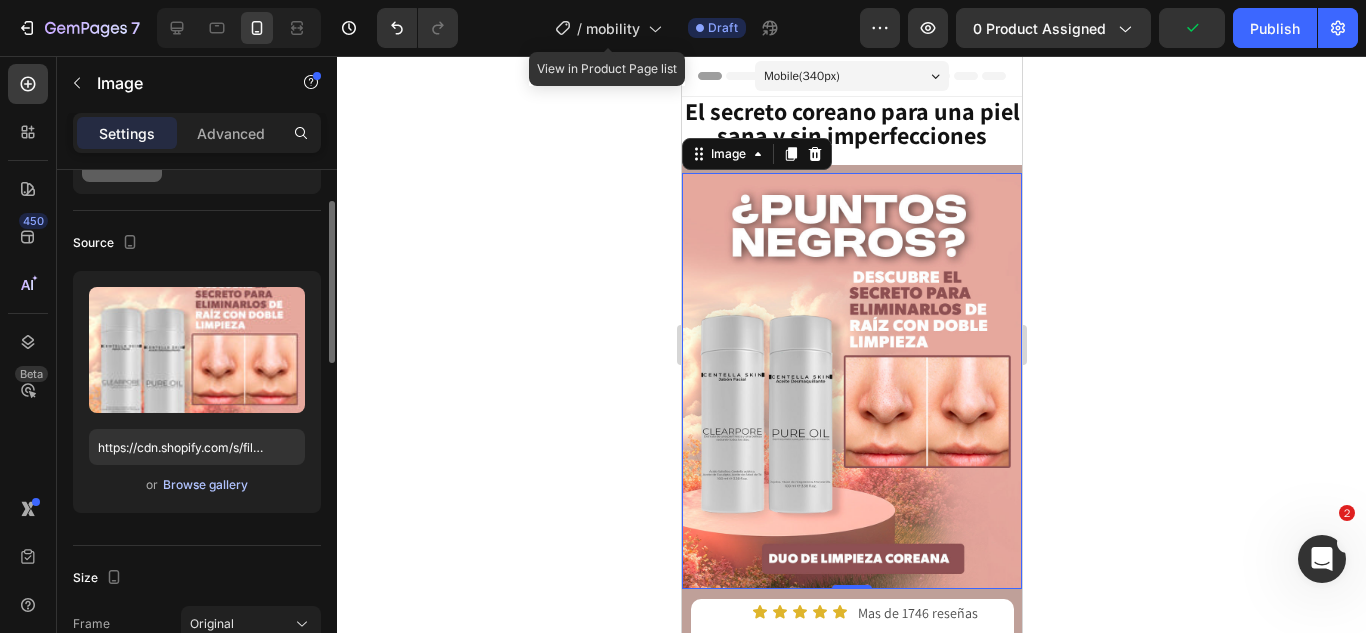 click on "Browse gallery" at bounding box center (205, 485) 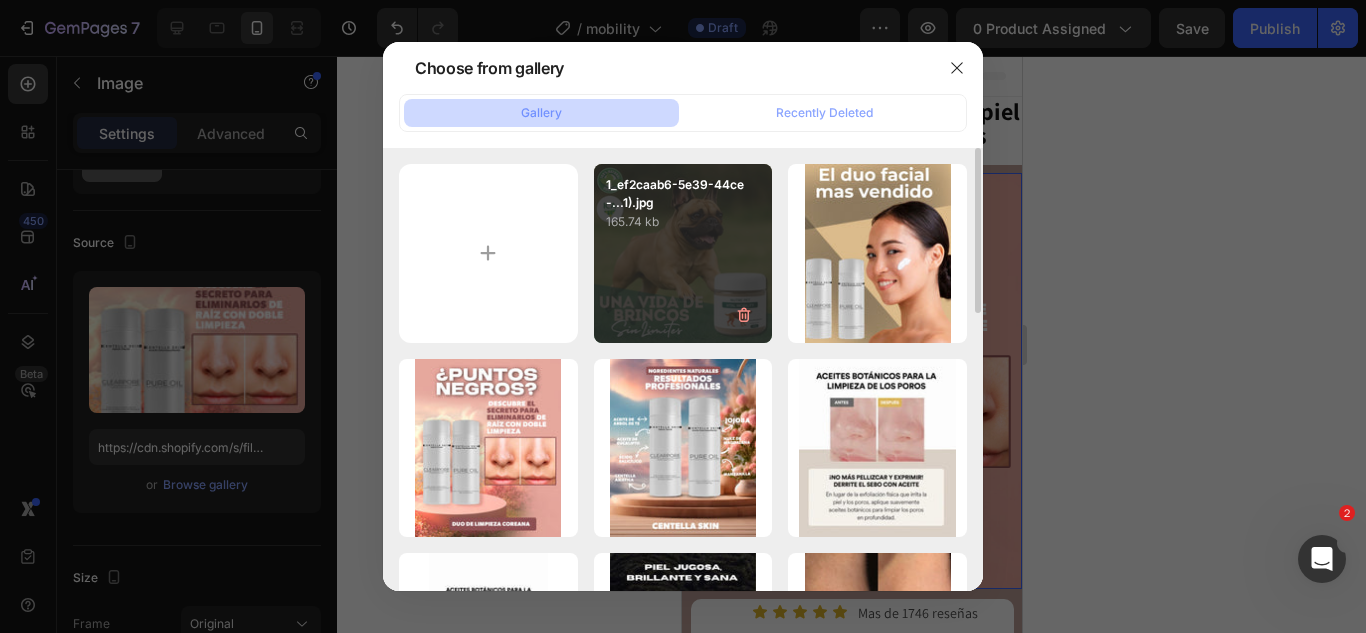 click on "1_ef2caab6-5e39-44ce-...1).jpg 165.74 kb" at bounding box center [683, 253] 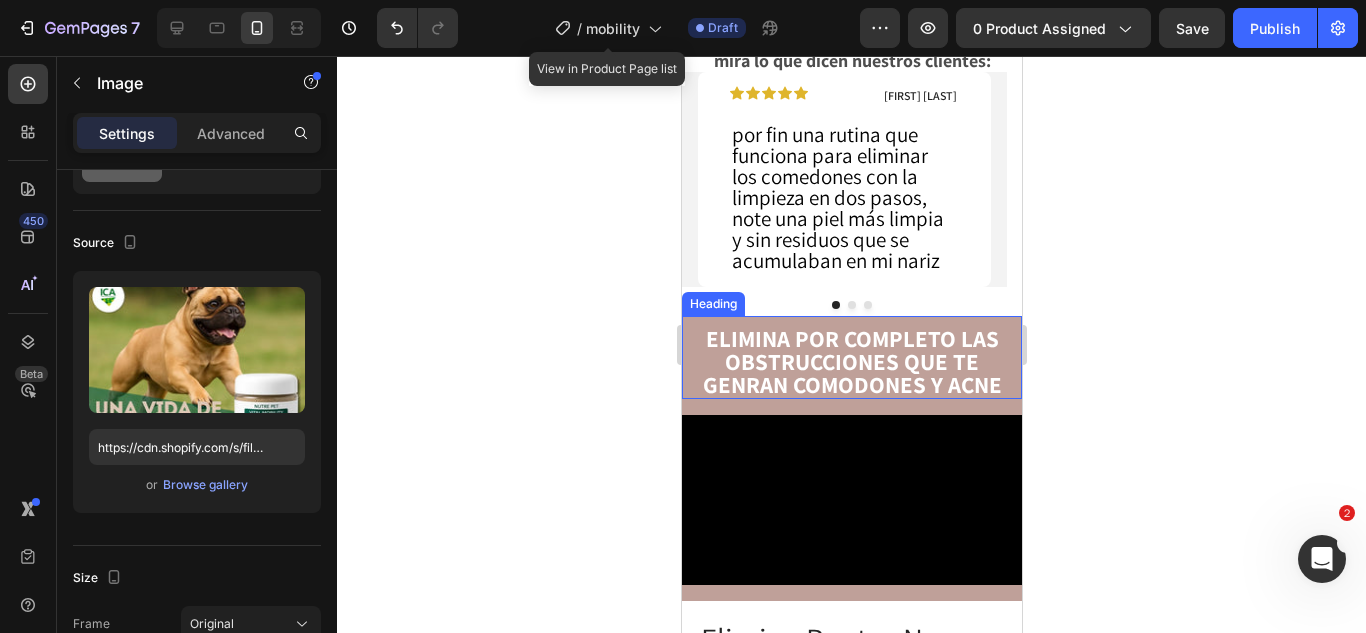 scroll, scrollTop: 1400, scrollLeft: 0, axis: vertical 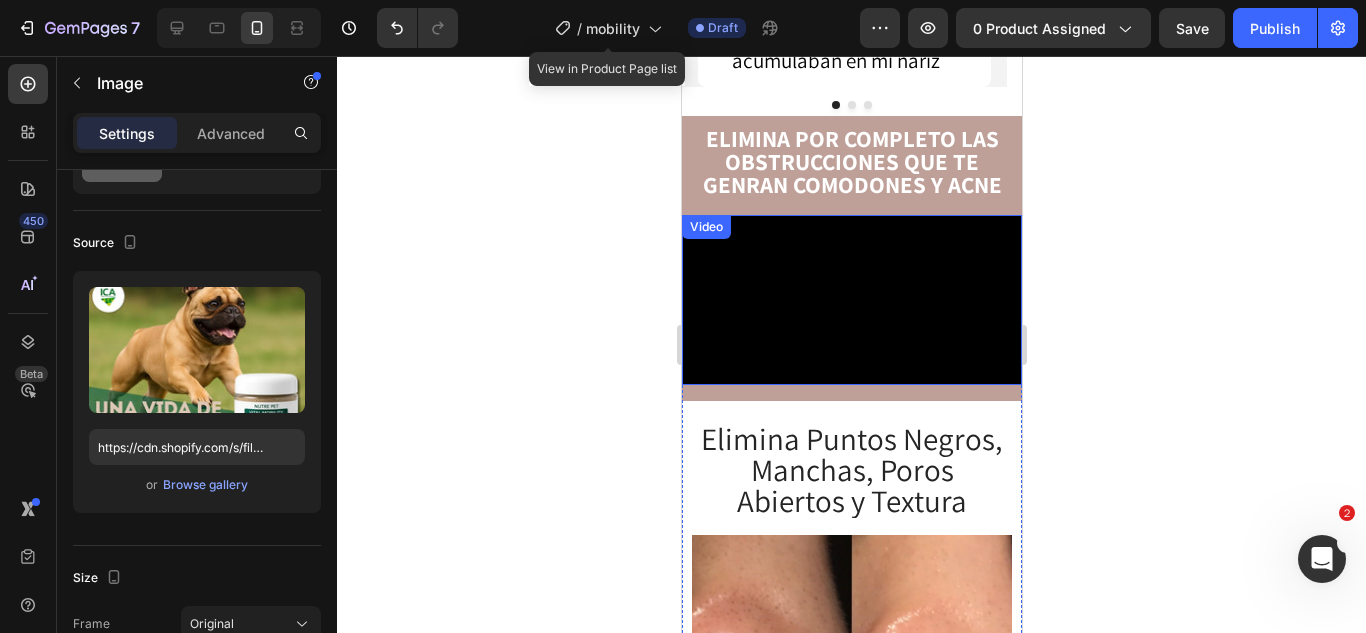 click at bounding box center [851, 300] 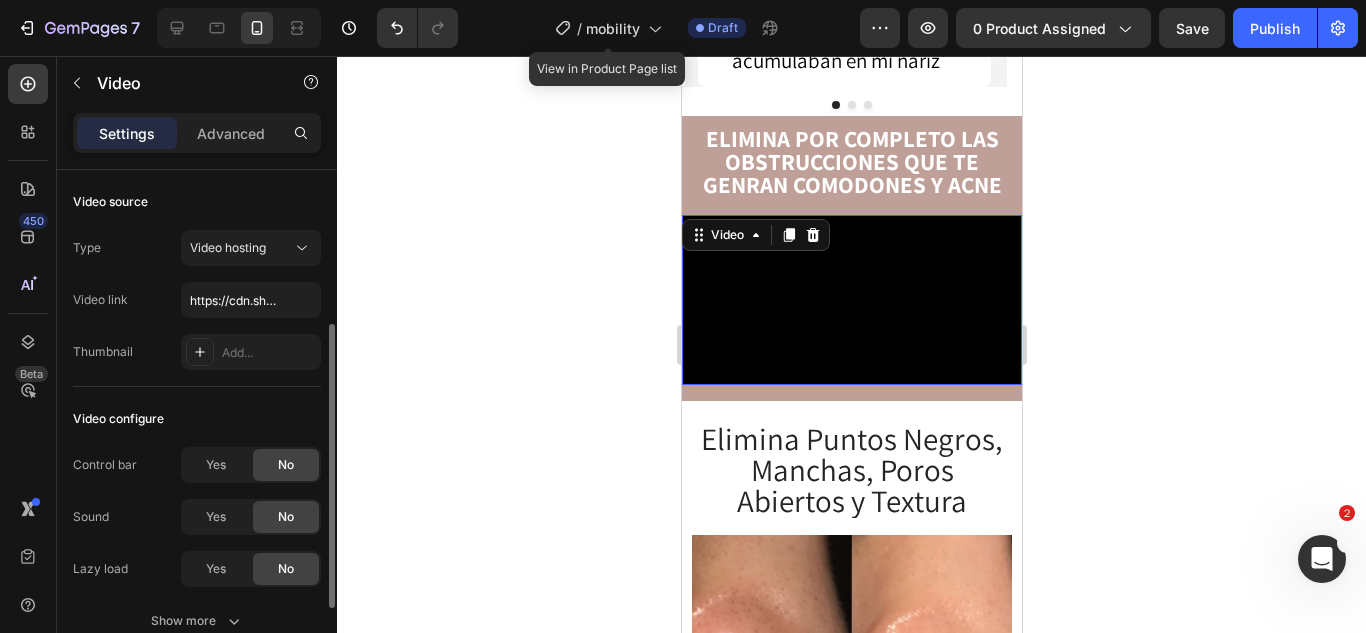 scroll, scrollTop: 0, scrollLeft: 0, axis: both 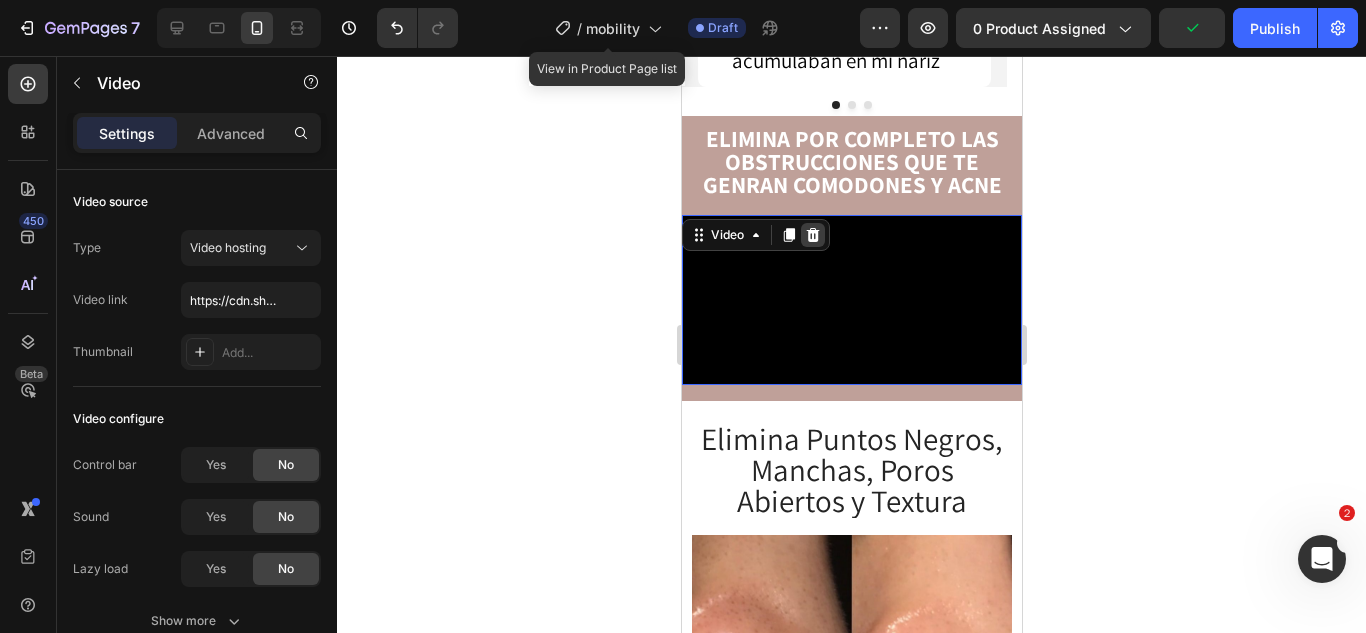 click 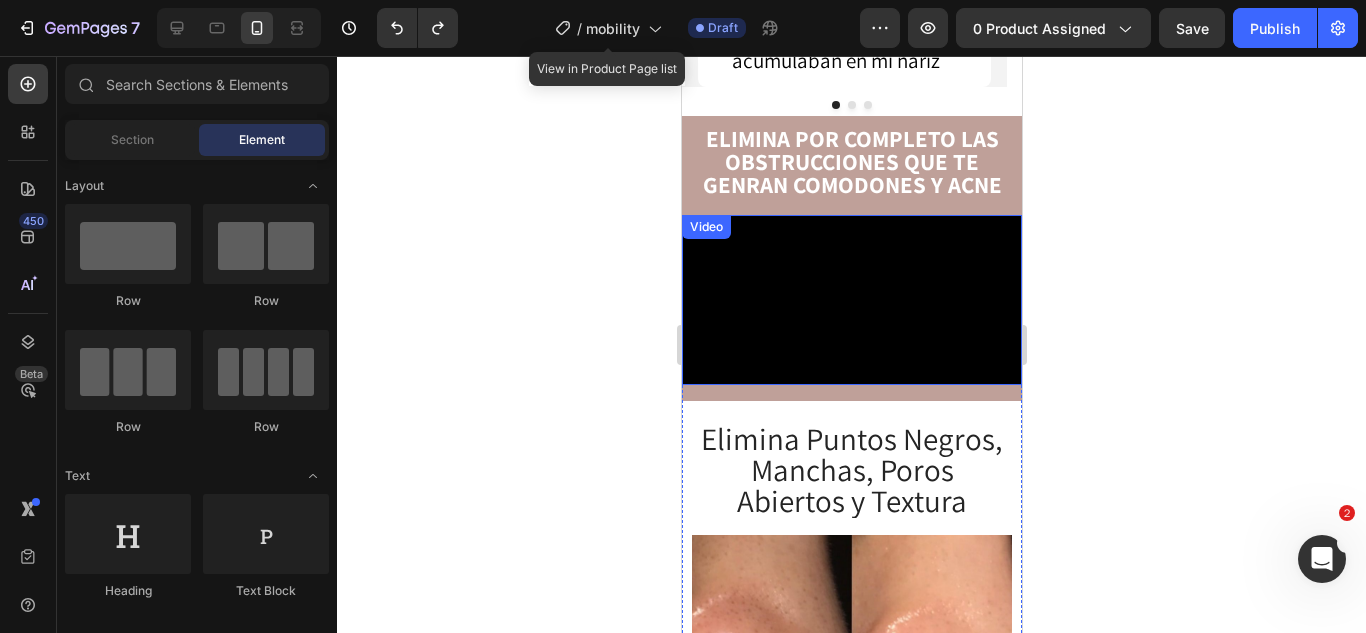 click at bounding box center (851, 300) 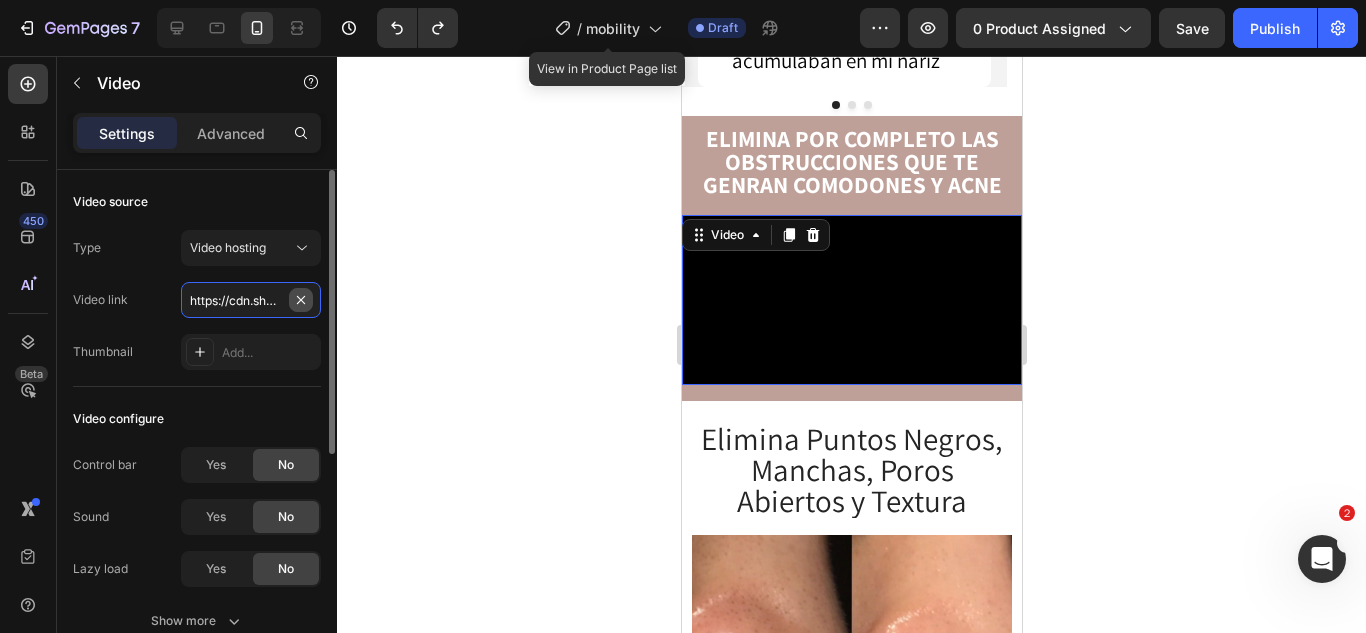 type 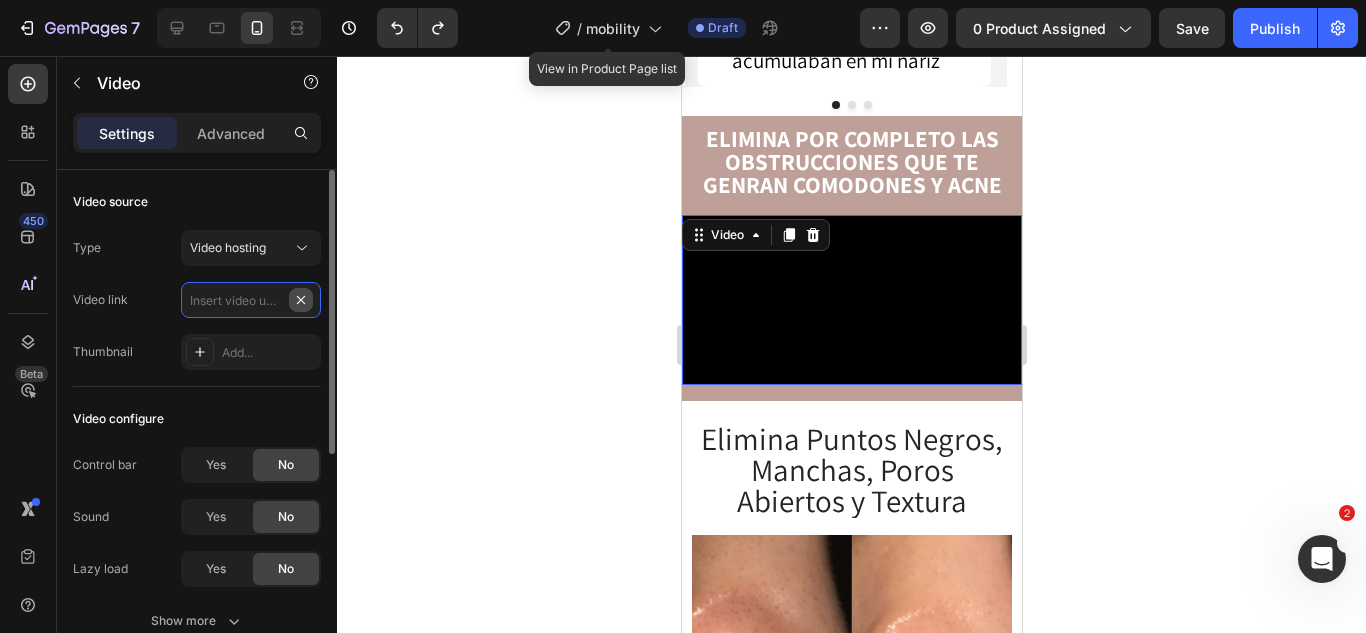 scroll, scrollTop: 0, scrollLeft: 0, axis: both 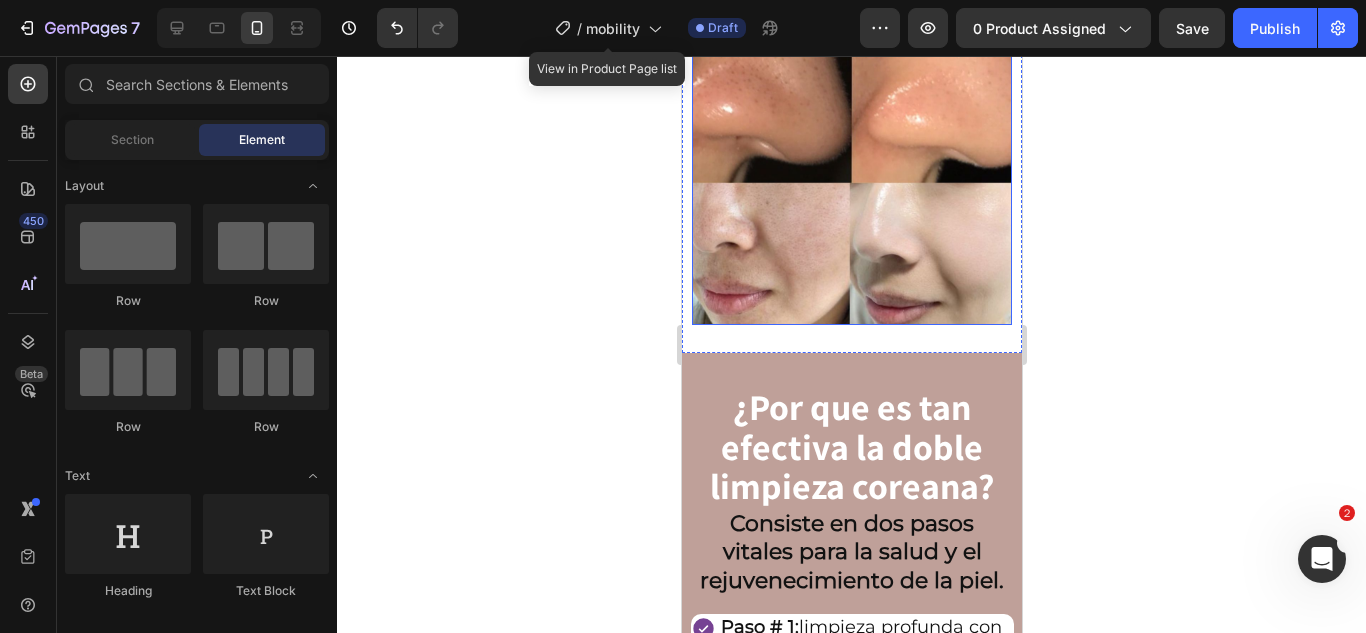 click at bounding box center [851, 165] 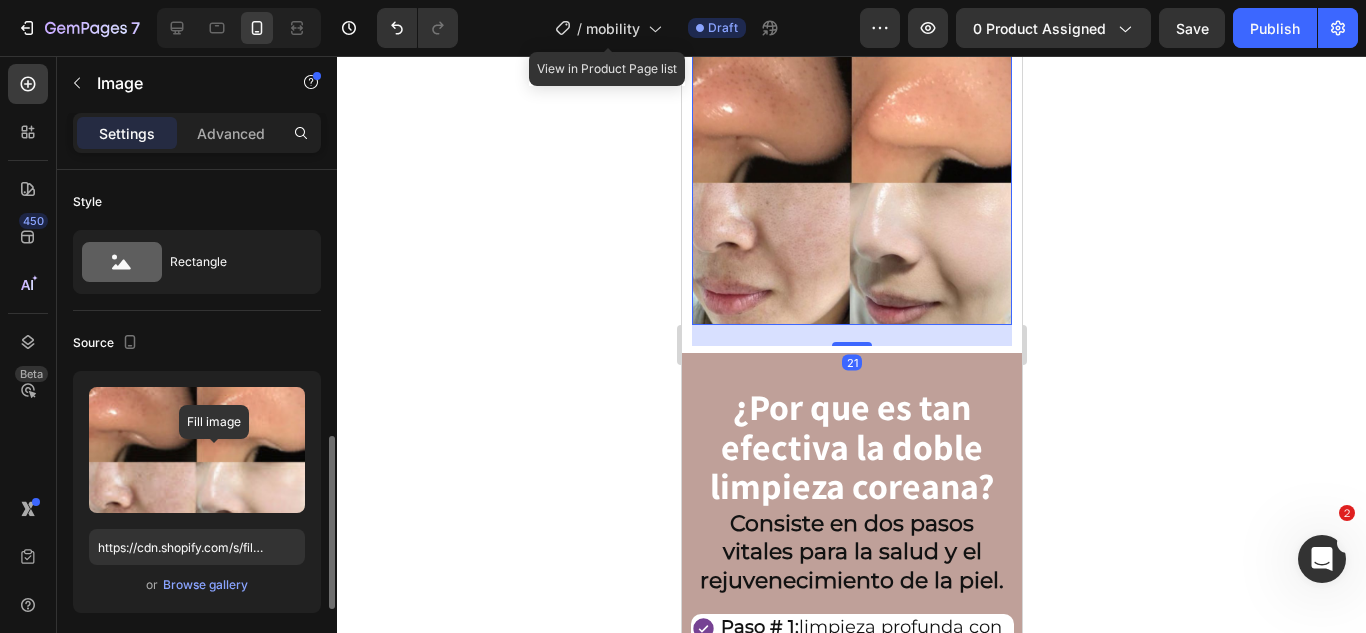 scroll, scrollTop: 200, scrollLeft: 0, axis: vertical 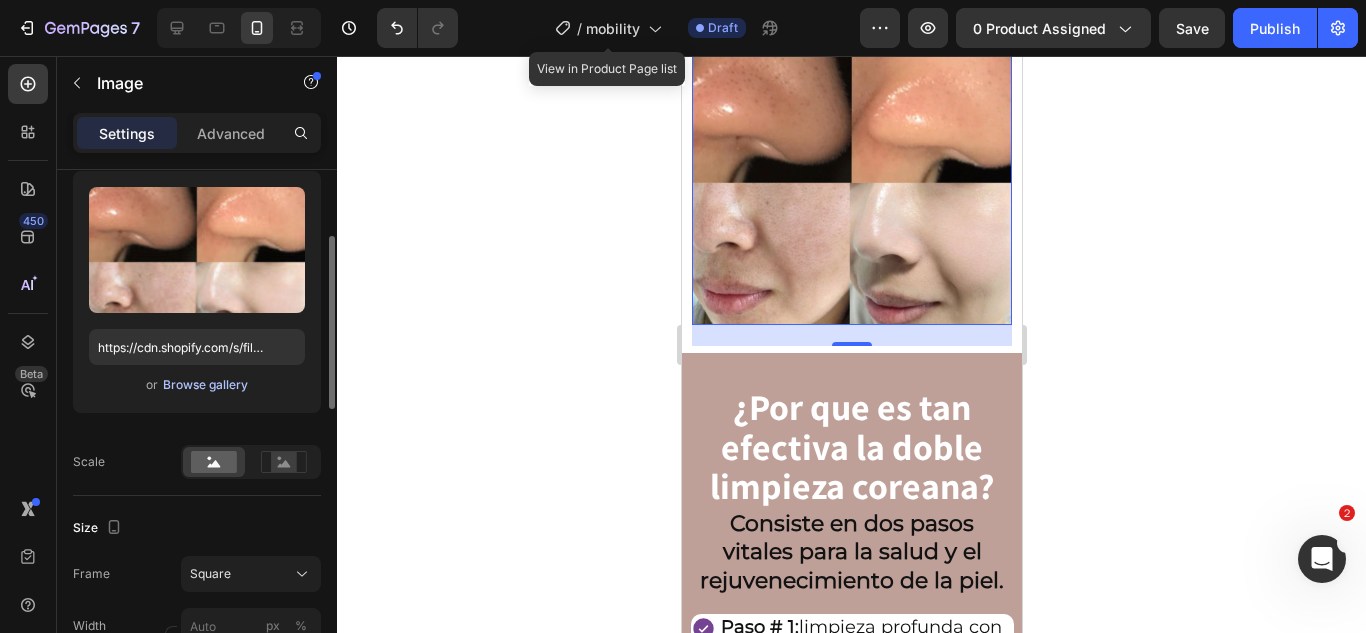 click on "Browse gallery" at bounding box center (205, 385) 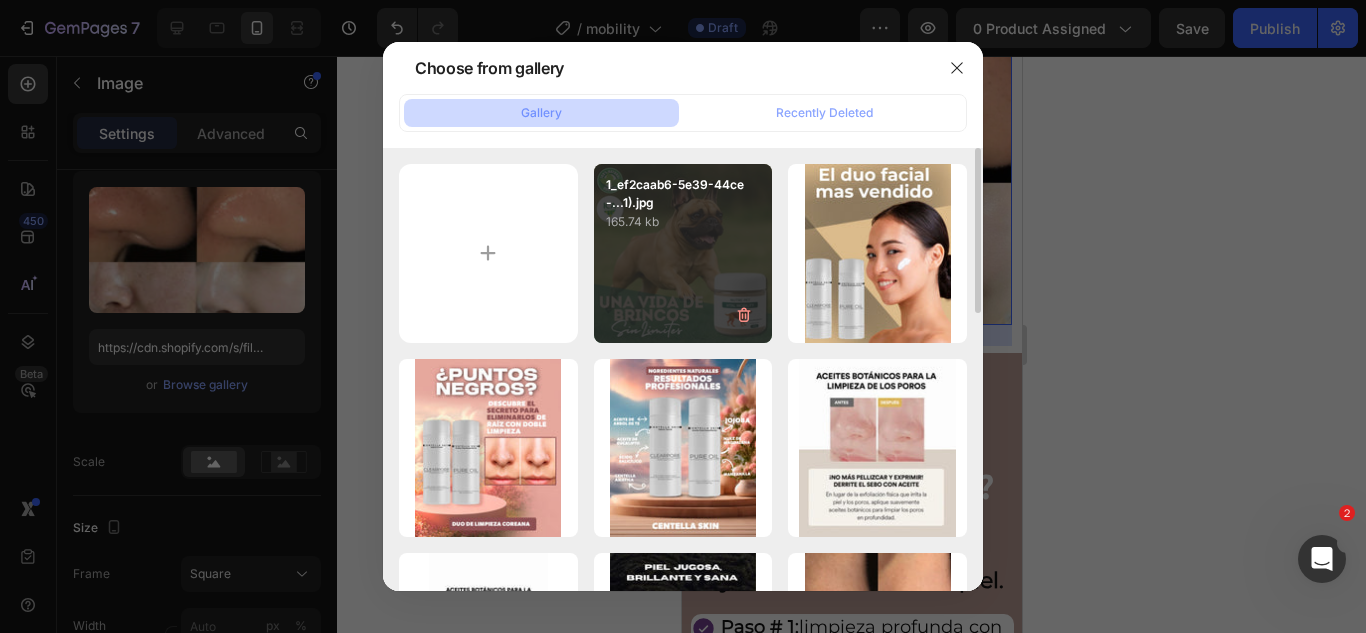 click on "165.74 kb" at bounding box center (683, 222) 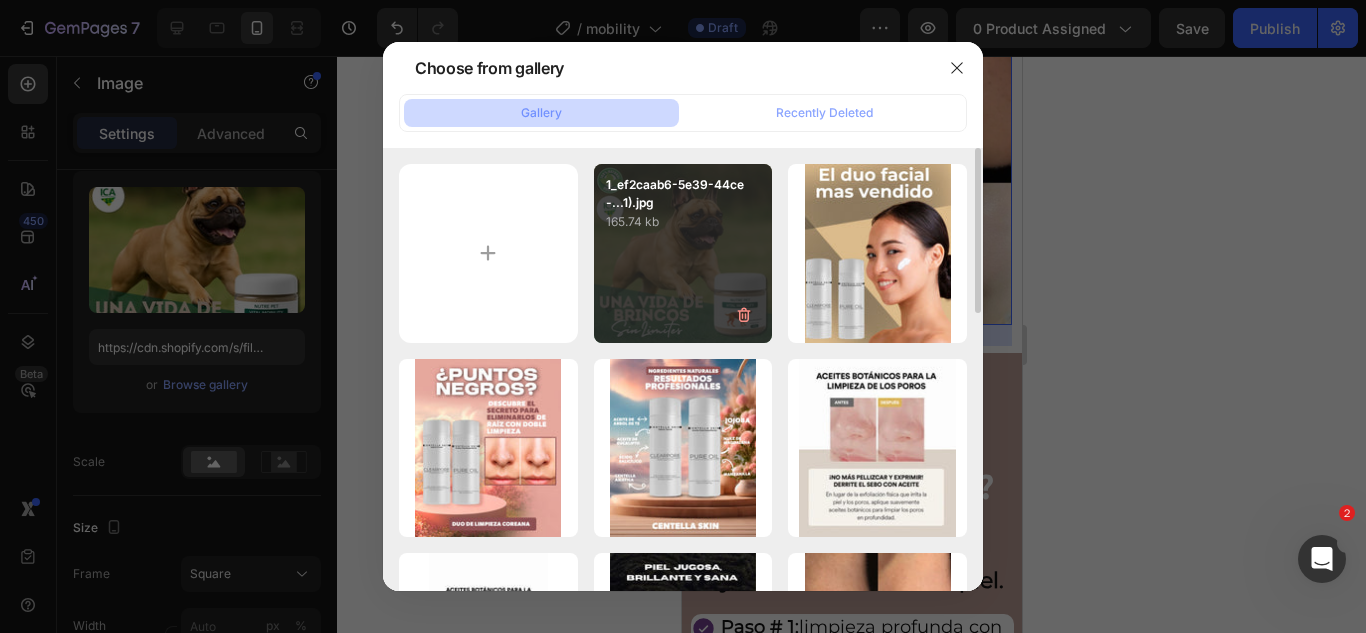 type on "https://cdn.shopify.com/s/files/1/0323/1413/0564/files/gempages_491673782646211470-d2d790a3-9442-45ec-8e46-350578f36656.jpg" 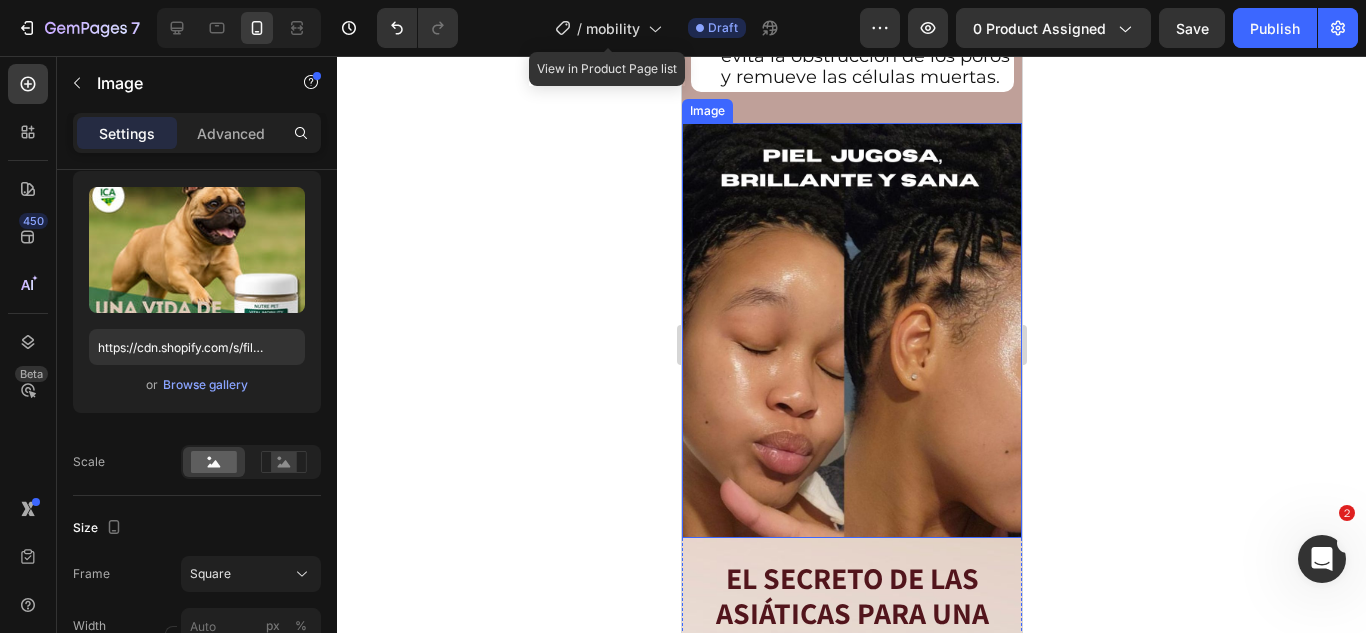 scroll, scrollTop: 3000, scrollLeft: 0, axis: vertical 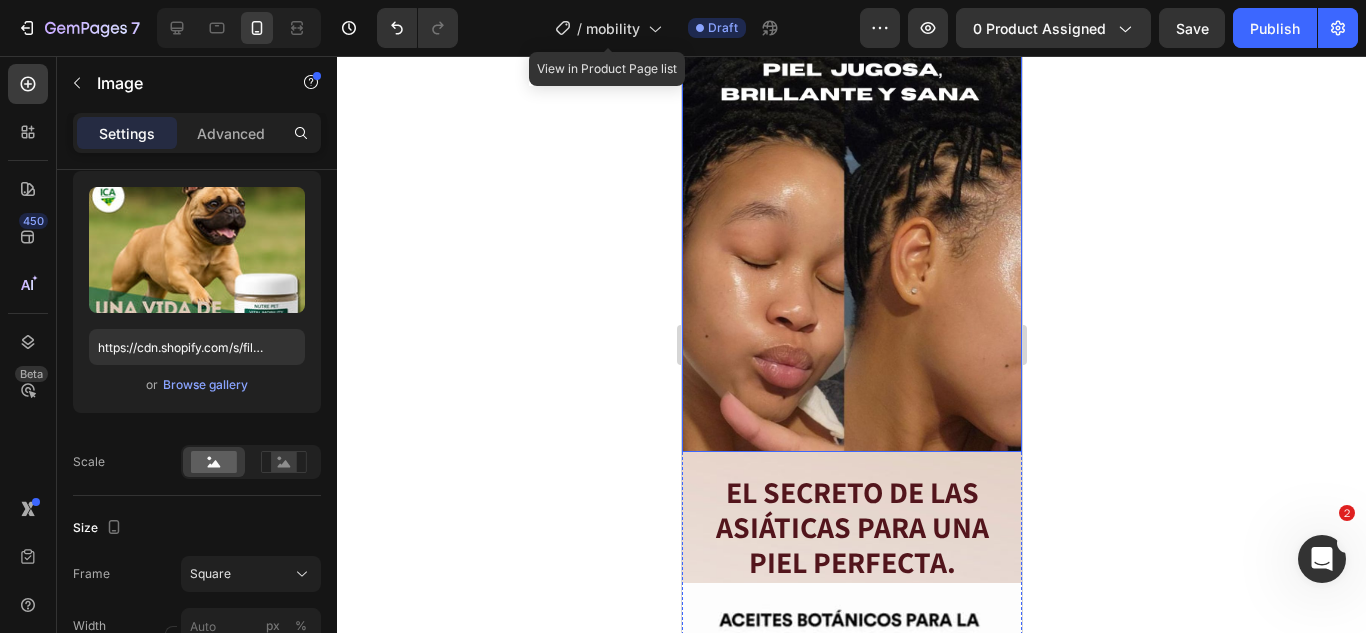 click at bounding box center [851, 245] 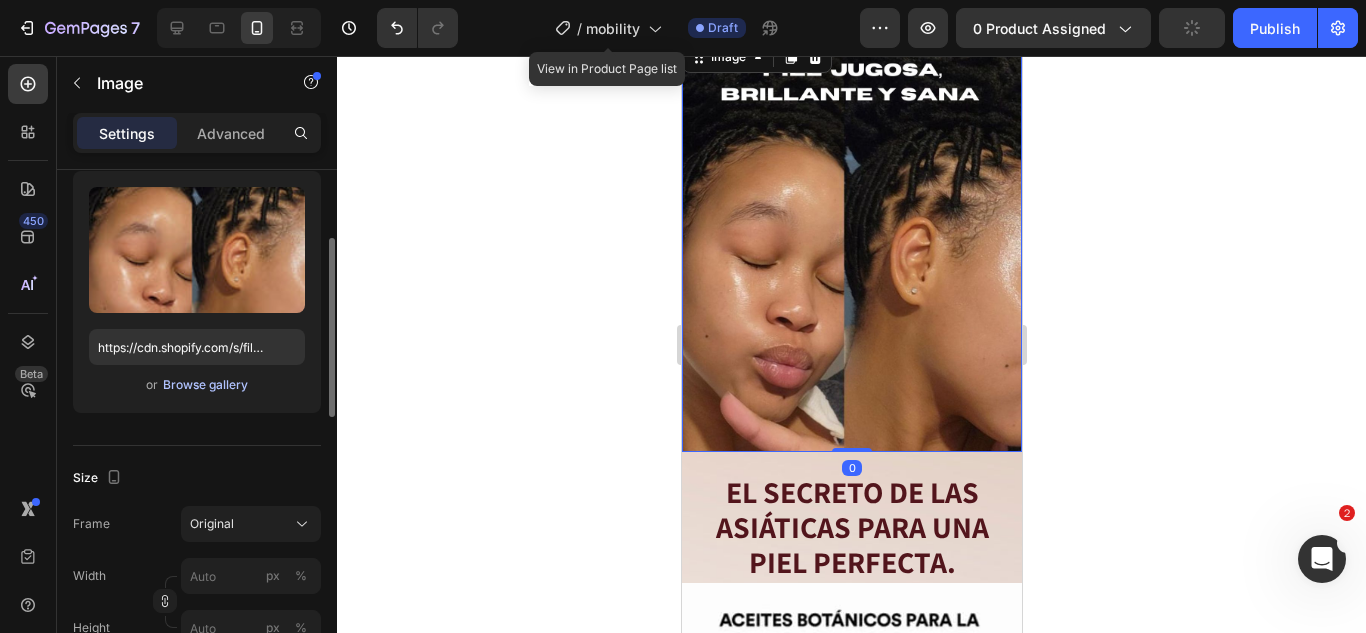 click on "Browse gallery" at bounding box center (205, 385) 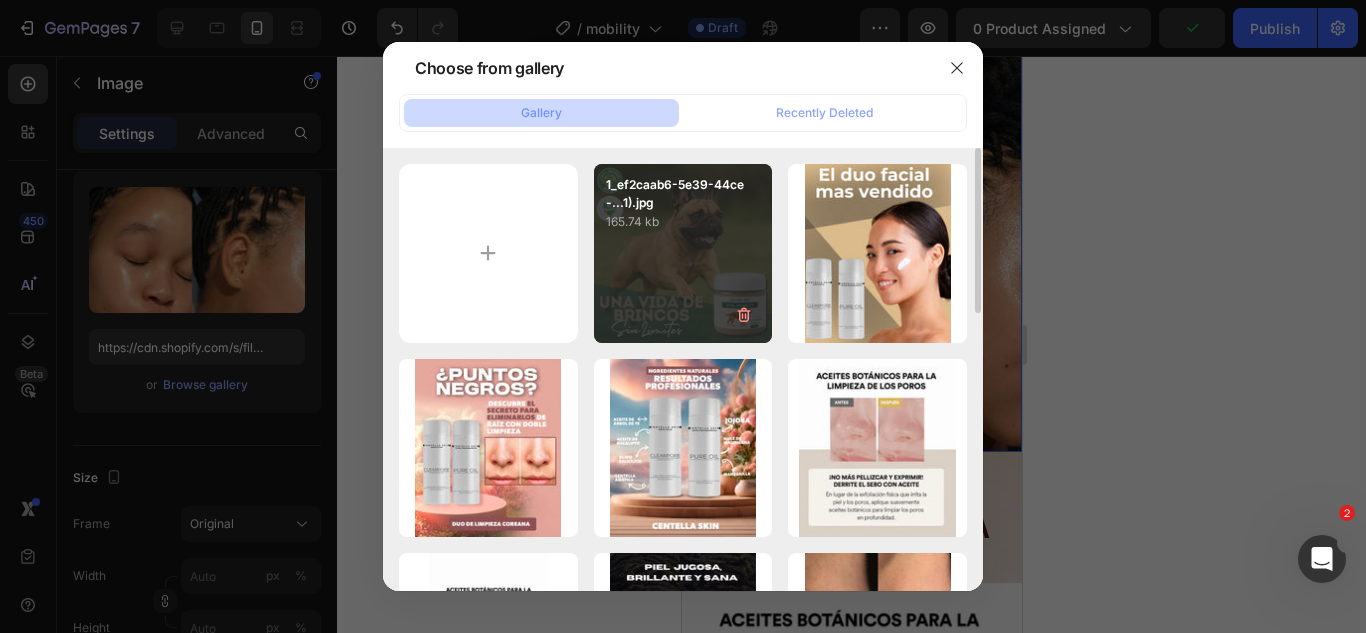 click on "1_ef2caab6-5e39-44ce-...1).jpg 165.74 kb" at bounding box center [683, 253] 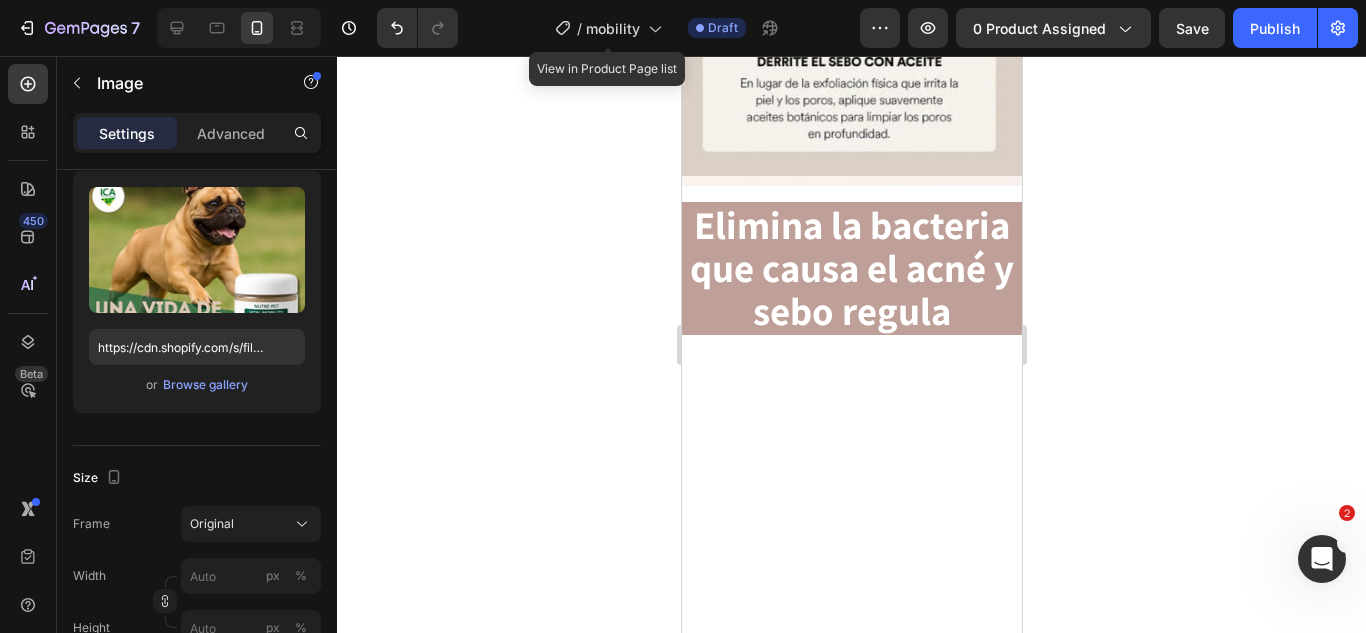 scroll, scrollTop: 3300, scrollLeft: 0, axis: vertical 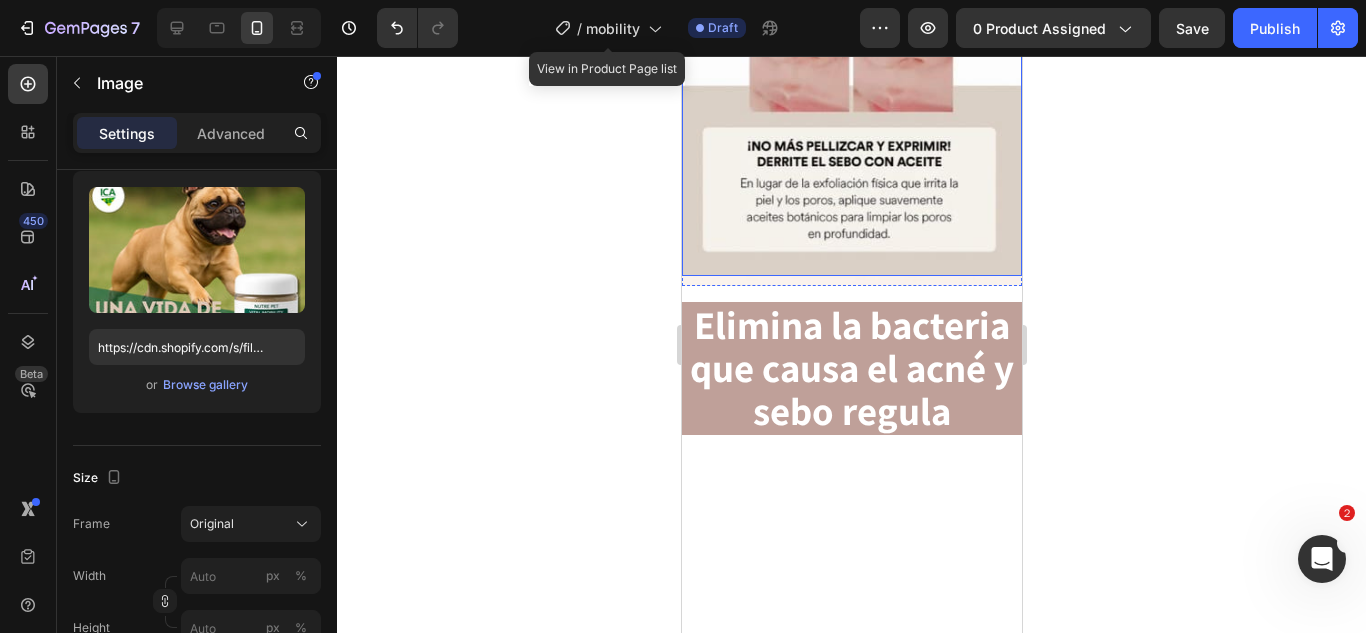 click at bounding box center (851, 82) 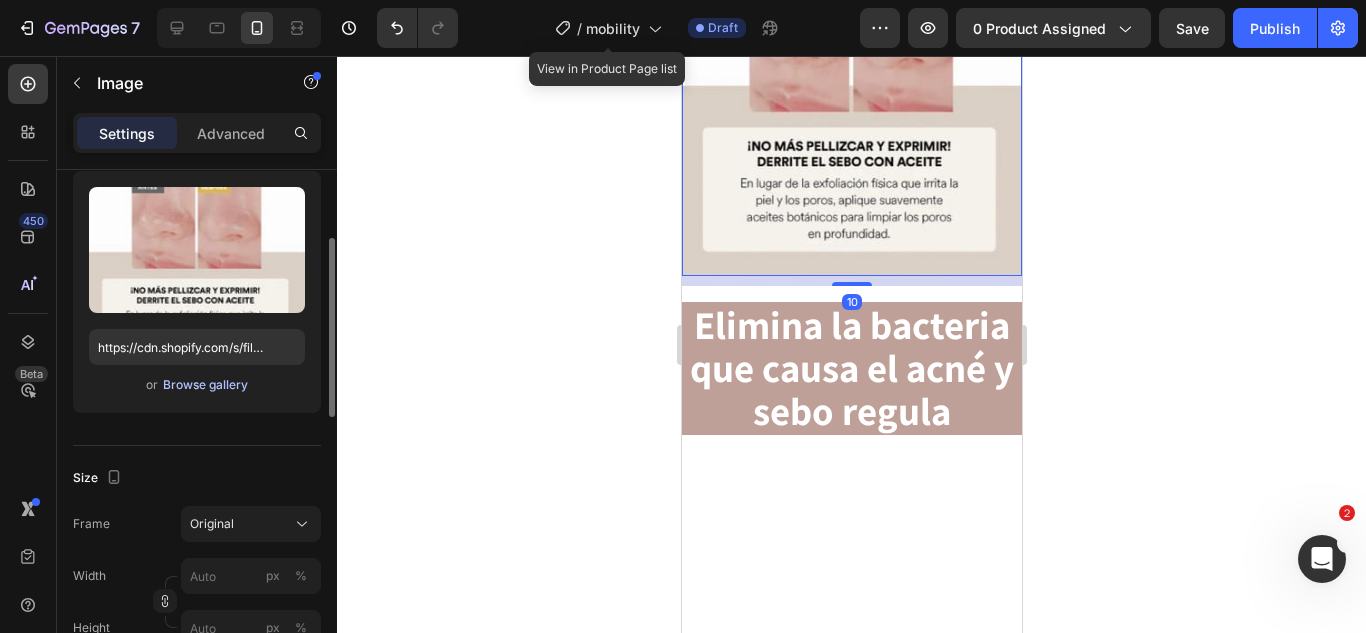 click on "Browse gallery" at bounding box center [205, 385] 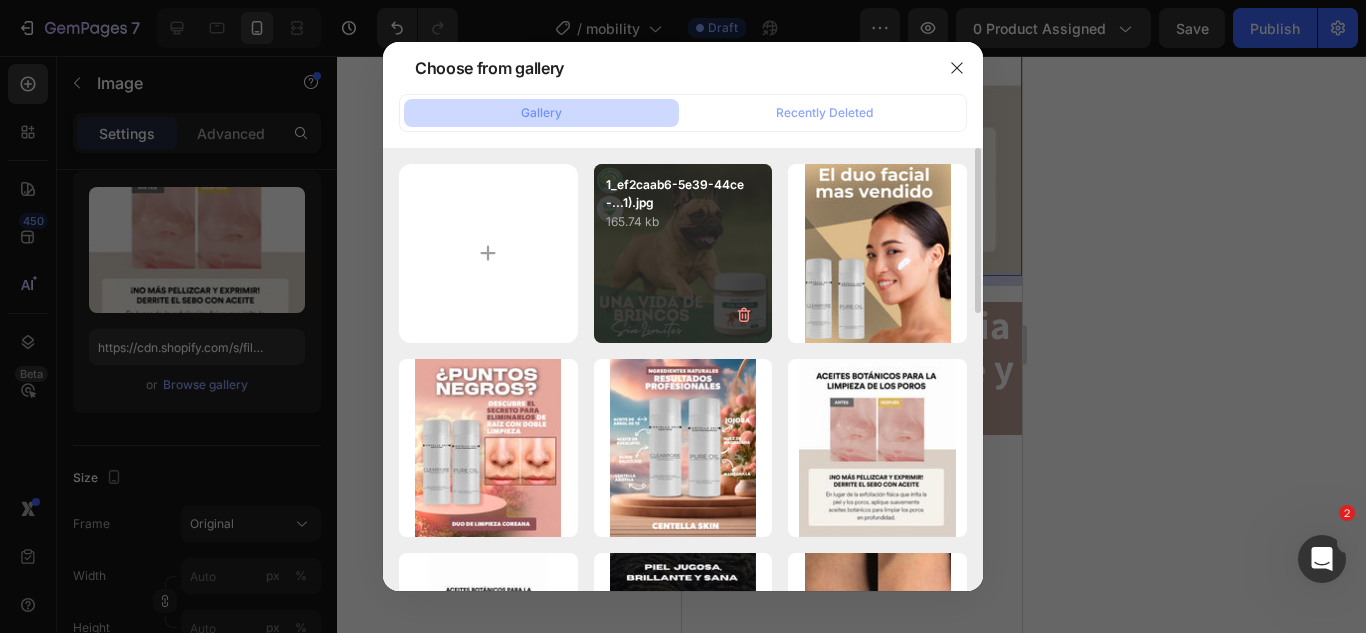click on "1_ef2caab6-5e39-44ce-...1).jpg 165.74 kb" at bounding box center [683, 253] 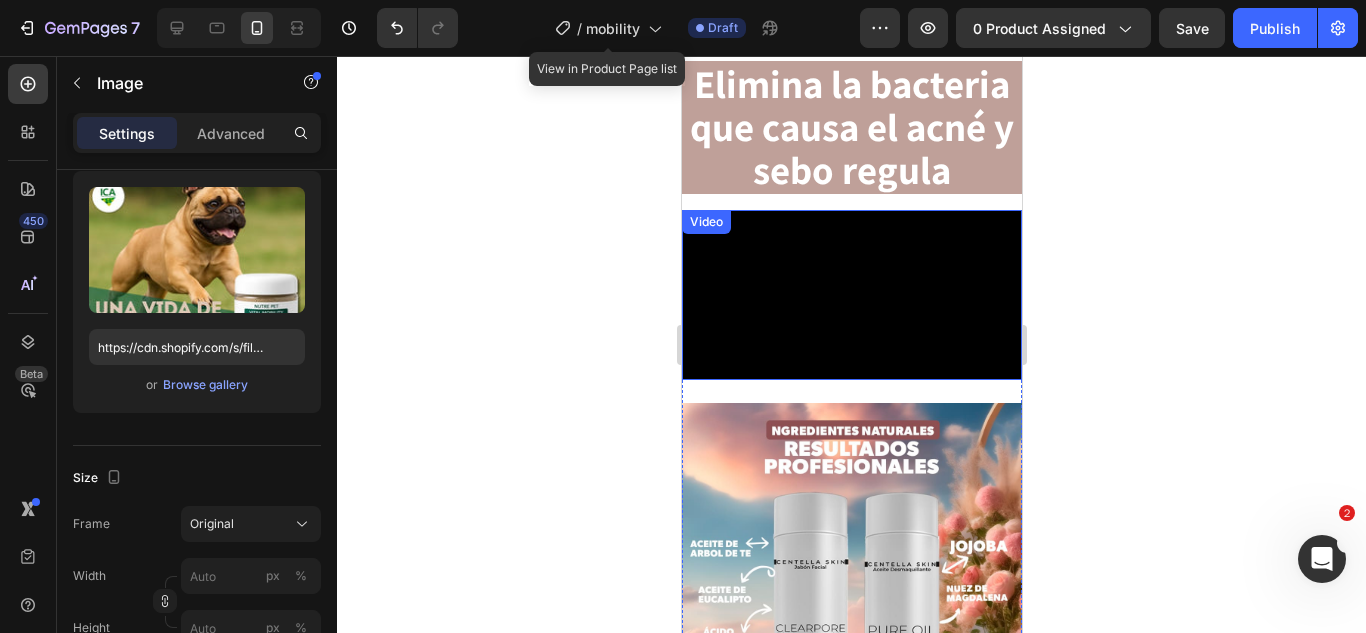 scroll, scrollTop: 3900, scrollLeft: 0, axis: vertical 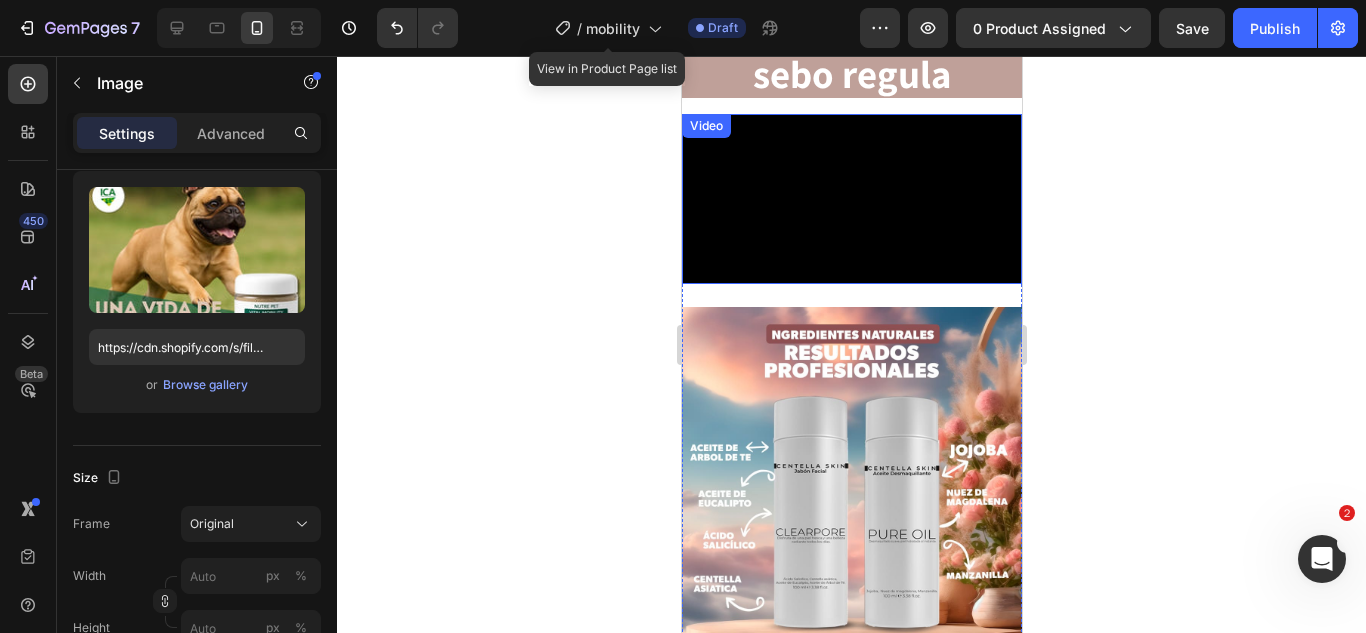 click at bounding box center (851, 199) 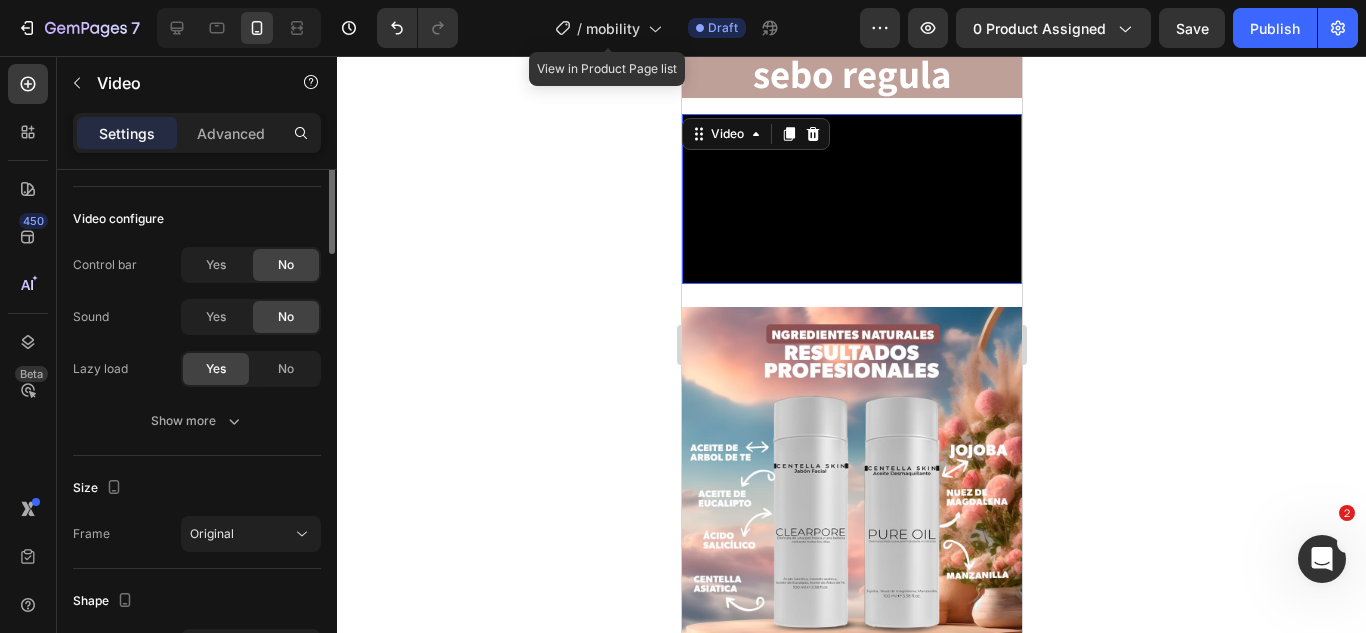 scroll, scrollTop: 0, scrollLeft: 0, axis: both 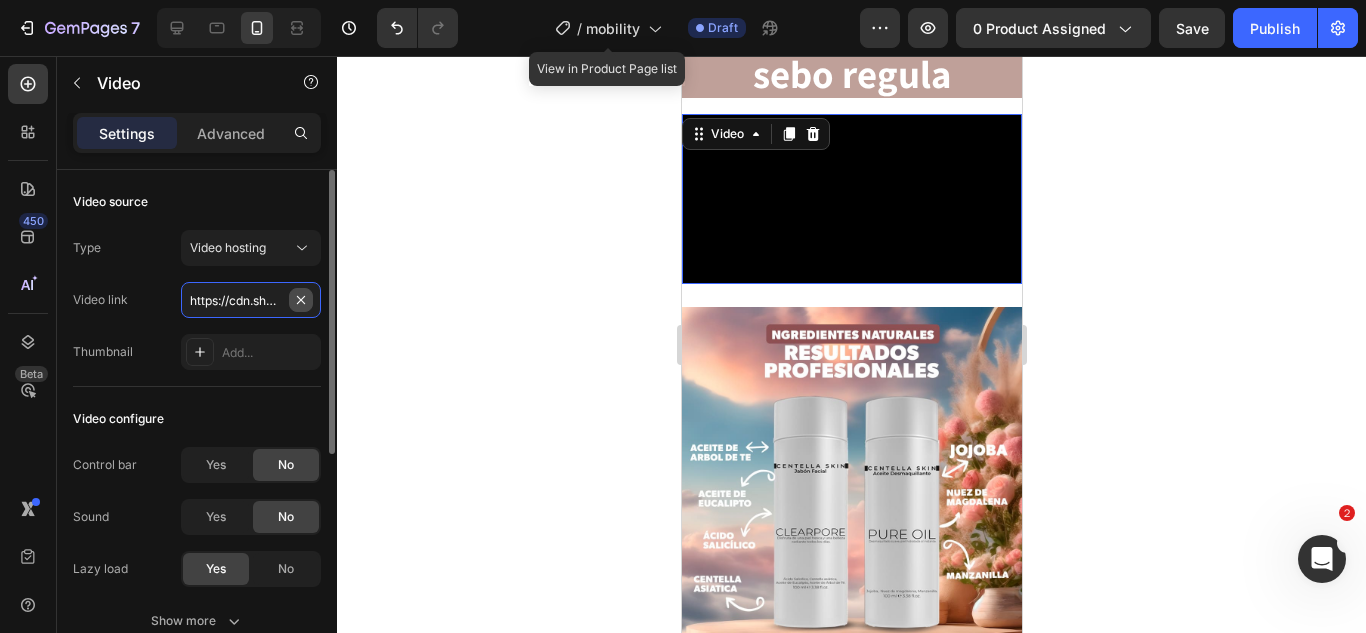 type 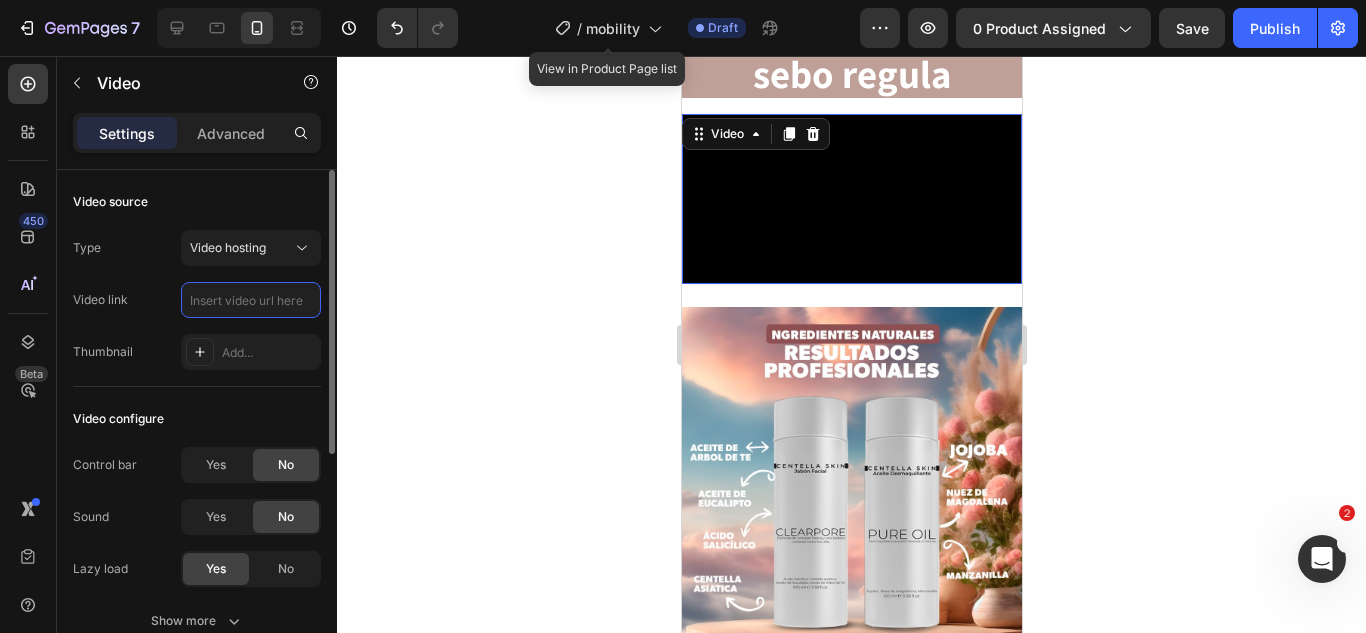 scroll, scrollTop: 0, scrollLeft: 0, axis: both 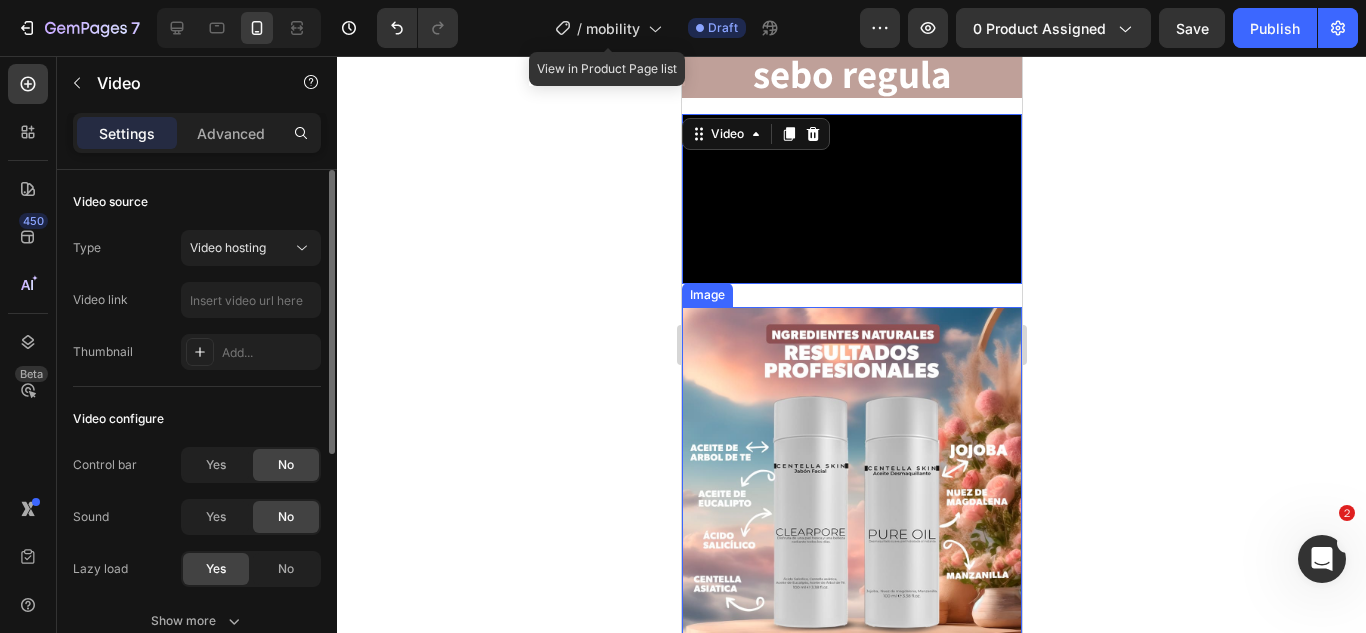 click at bounding box center [851, 515] 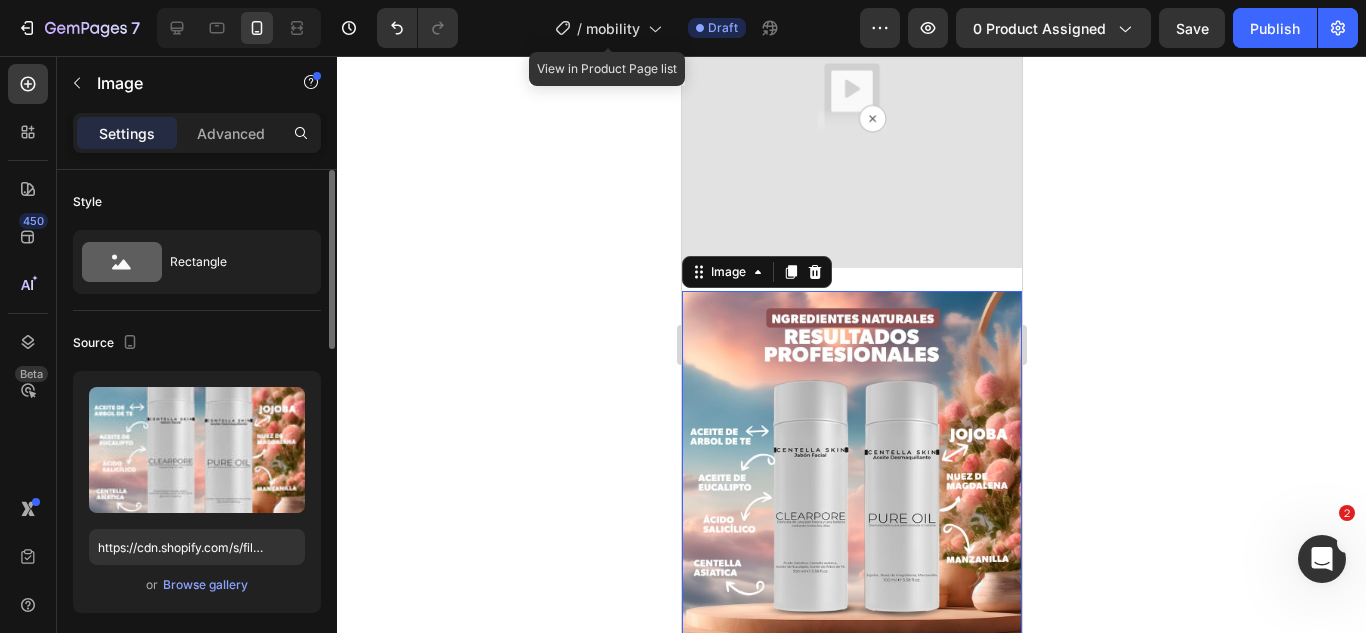 scroll, scrollTop: 4300, scrollLeft: 0, axis: vertical 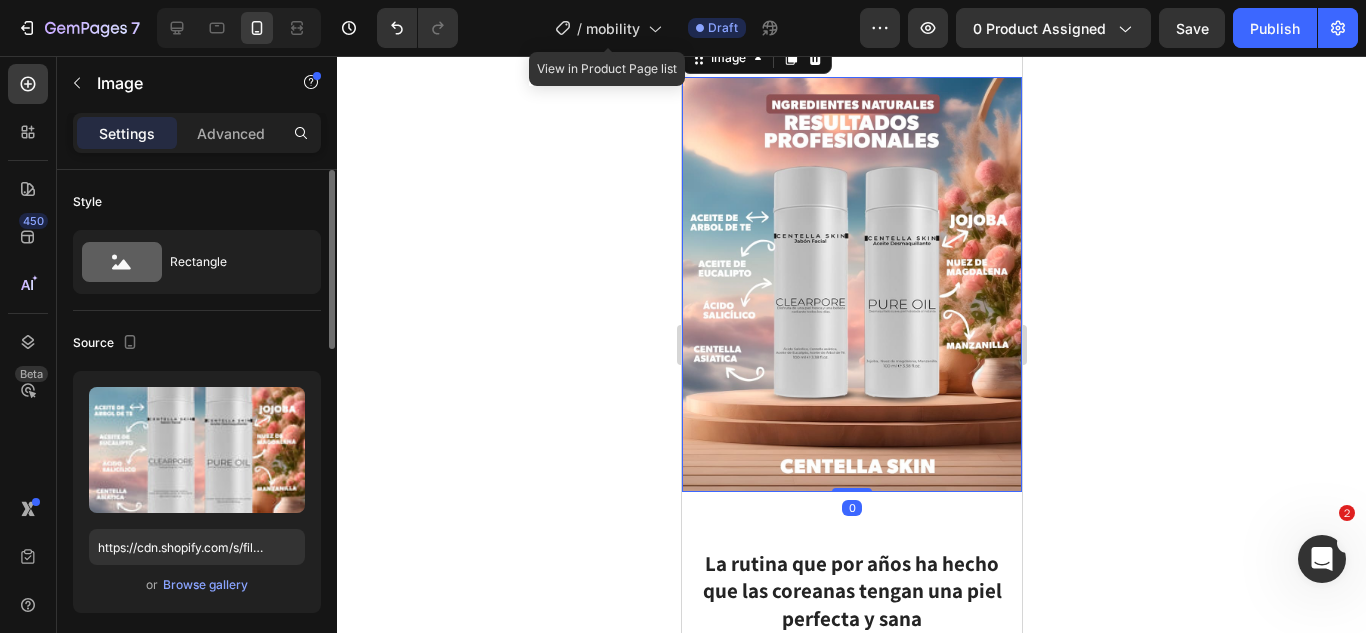 click at bounding box center (851, 285) 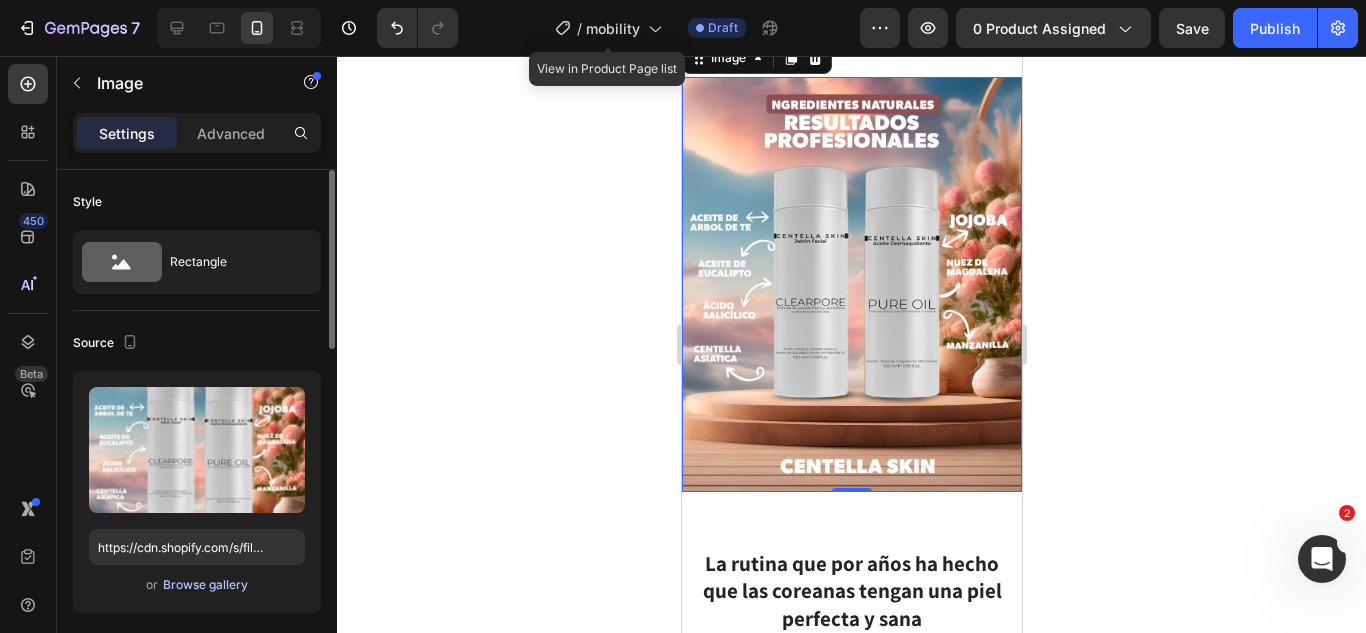 click on "Browse gallery" at bounding box center (205, 585) 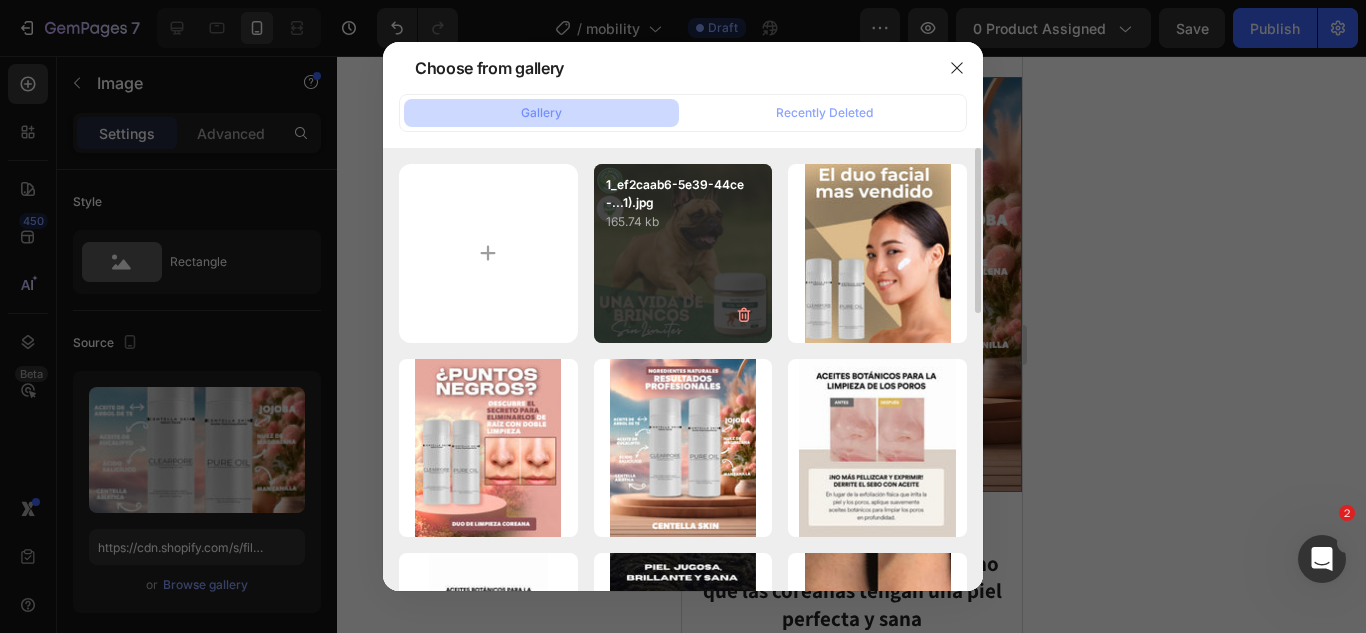 click on "1_ef2caab6-5e39-44ce-...1).jpg 165.74 kb" at bounding box center [683, 253] 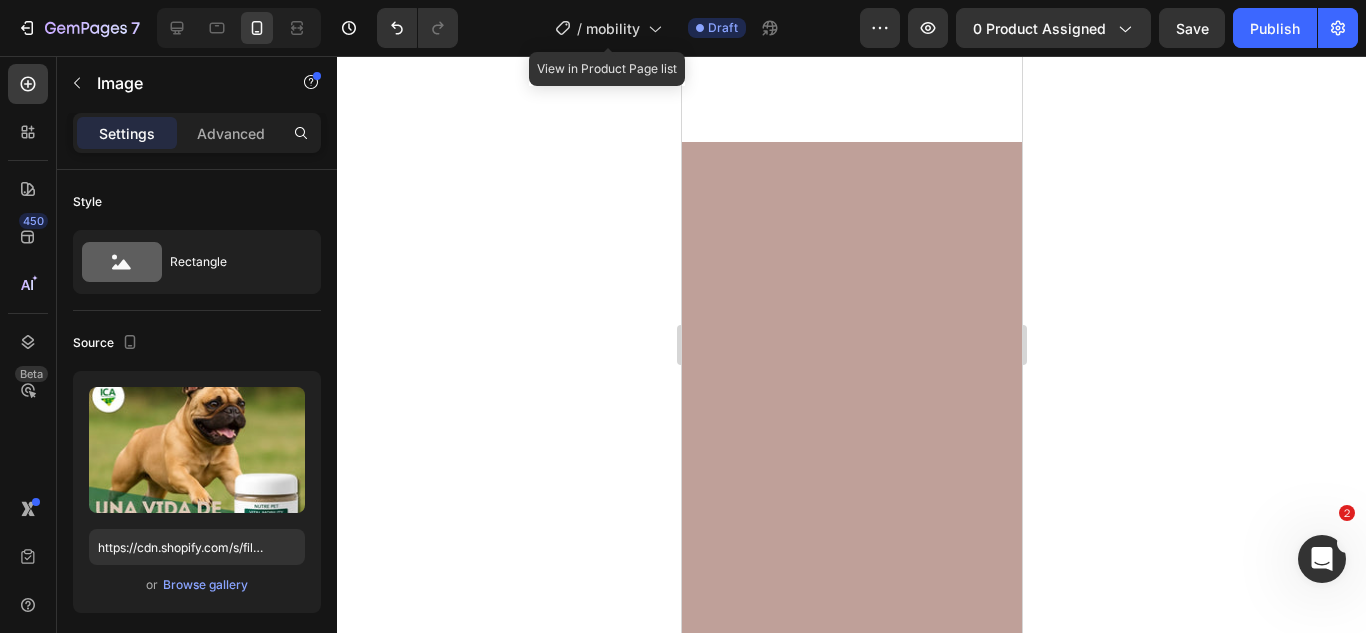 scroll, scrollTop: 0, scrollLeft: 0, axis: both 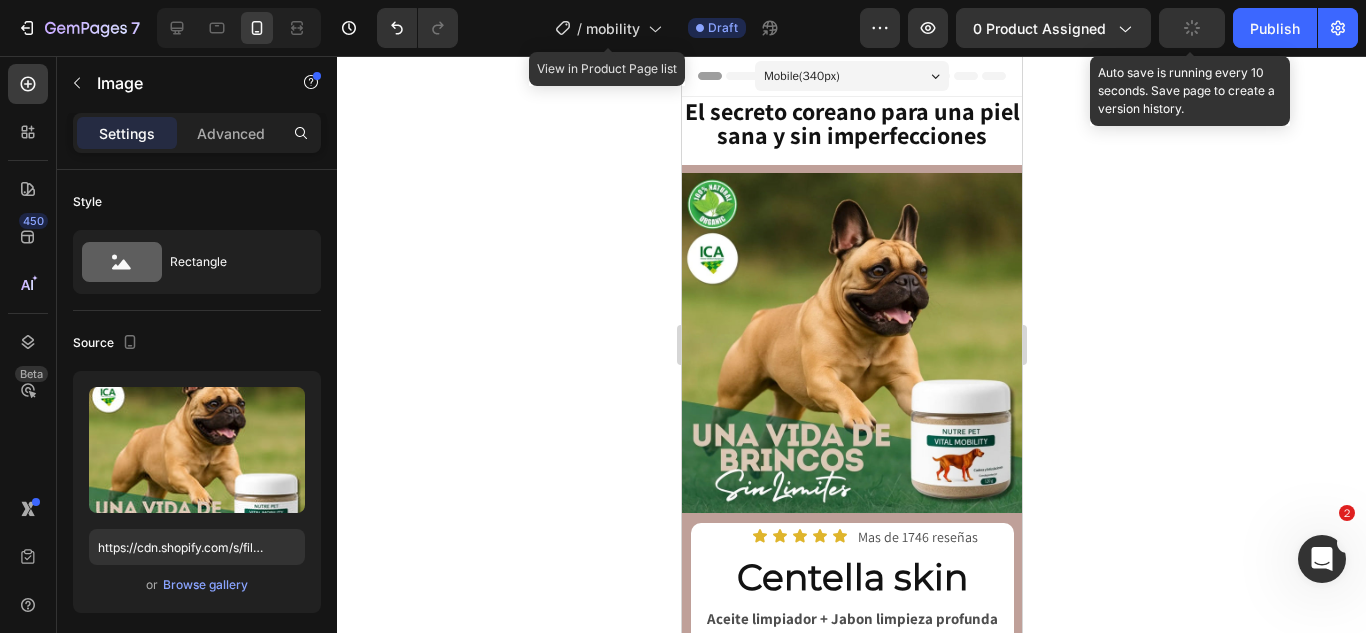 click 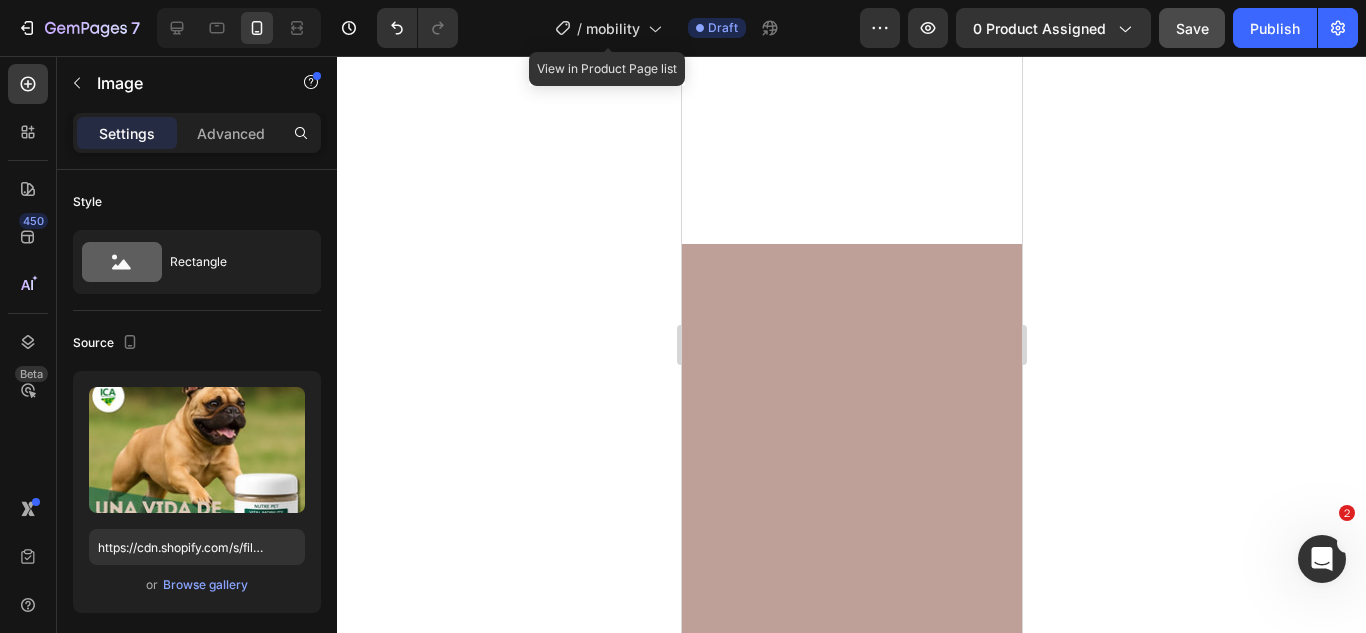 scroll, scrollTop: 0, scrollLeft: 0, axis: both 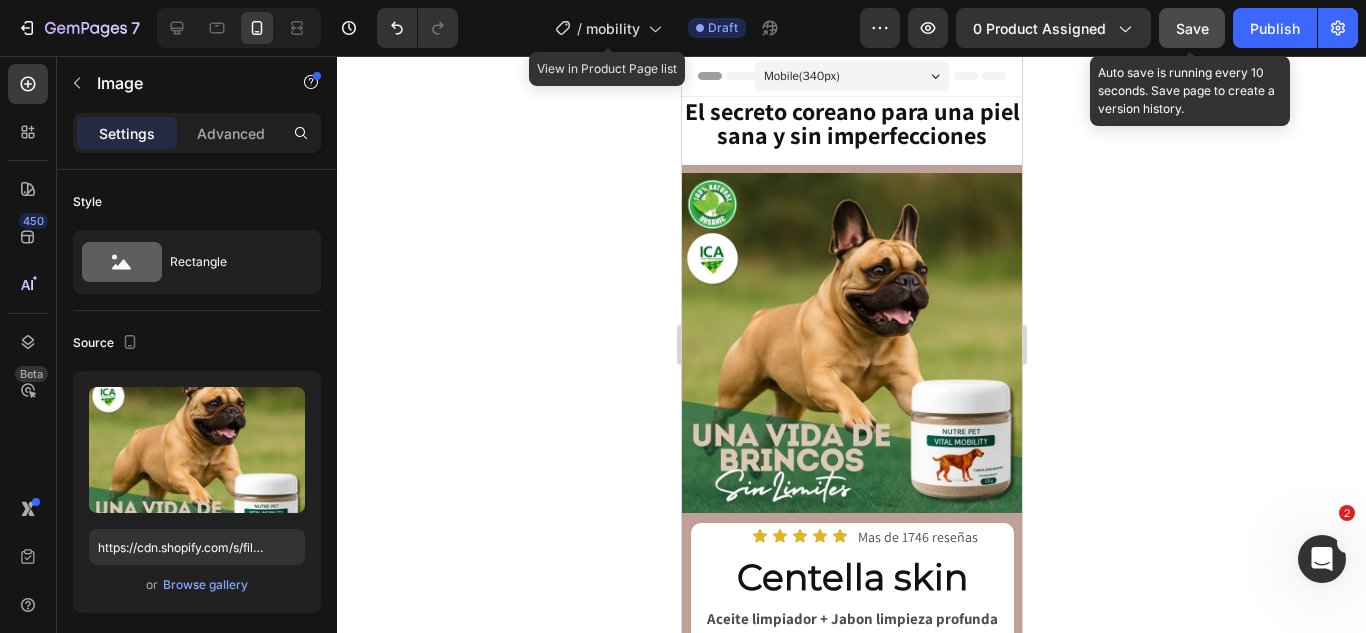 click on "Save" at bounding box center (1192, 28) 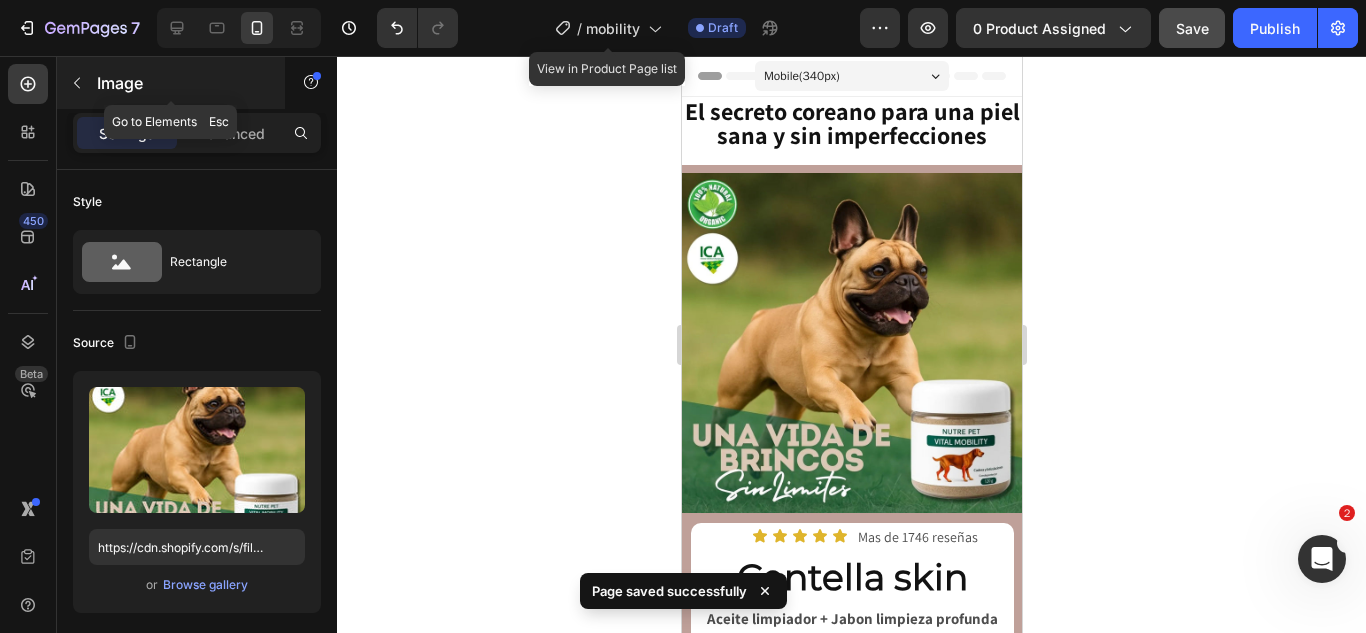click at bounding box center [77, 83] 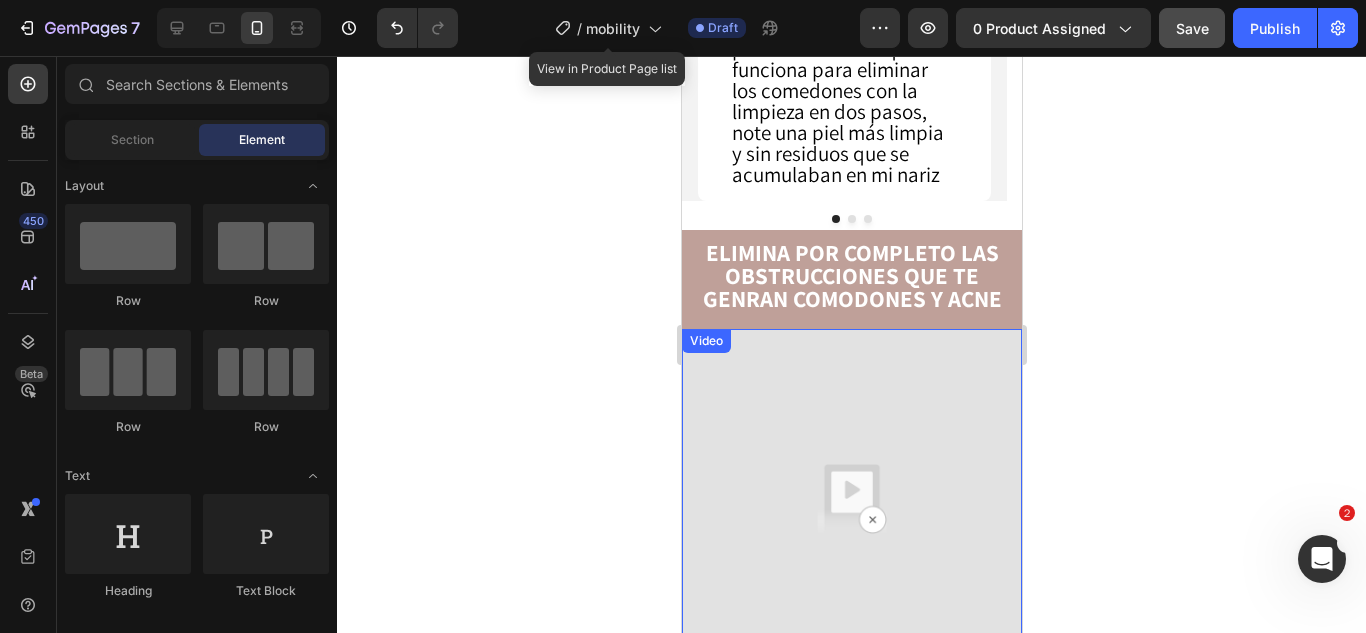 scroll, scrollTop: 0, scrollLeft: 0, axis: both 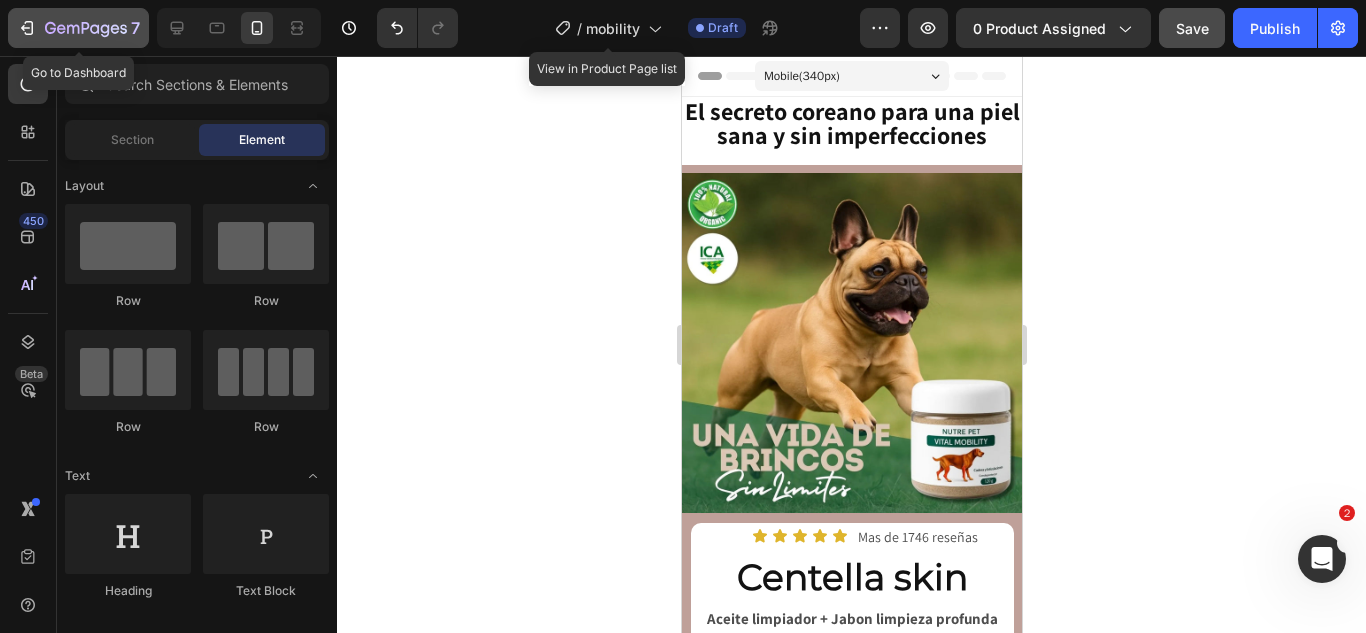 click 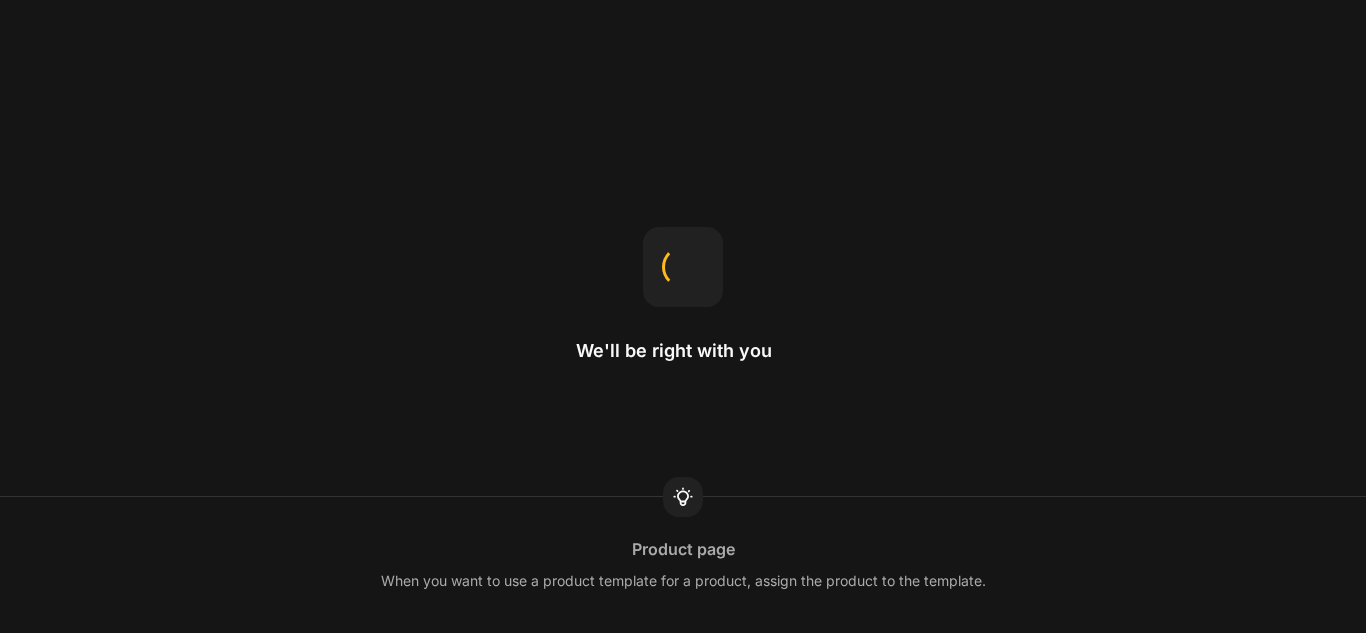 scroll, scrollTop: 0, scrollLeft: 0, axis: both 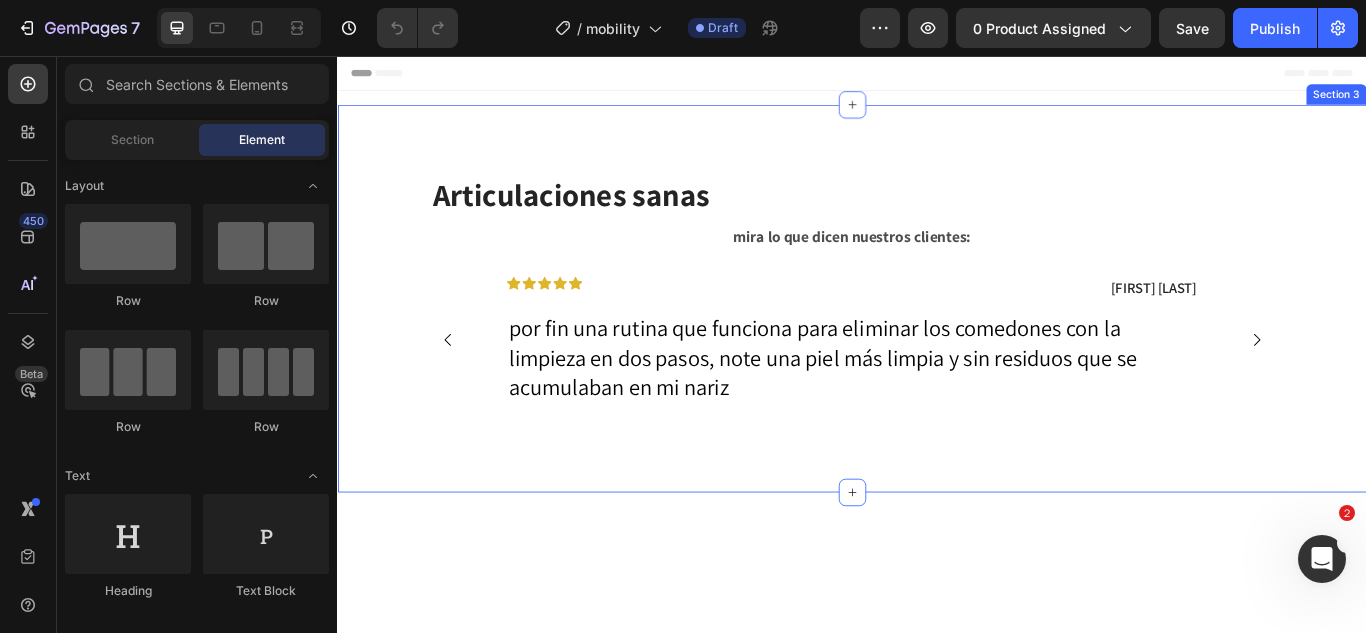 click on "Articulaciones sanas Heading Row mira lo que dicen nuestros clientes: Text Block
Icon Icon Icon Icon Icon Icon List Daniela piedrahita Text Block Row por fin una rutina que funciona para eliminar los comedones con la limpieza en dos pasos, note una piel más limpia y sin residuos que se acumulaban en mi nariz Text Block Row Row Icon Icon Icon Icon Icon Icon List camila  pimentel Text Block Row Puedo decir firmemente que este producto a sido la mejor compra que e hecho en la vida 😍😍 lo amo Text Block Row Row Icon Icon Icon Icon Icon Icon List Cristina parra Text Block Row Me encantó. Realmente he notado el cambio en mi piel porque me ayudó a limpiar y cerrar los poros y súper fácil de usar  Text Block Row Row
Carousel Row Section 3" at bounding box center [937, 339] 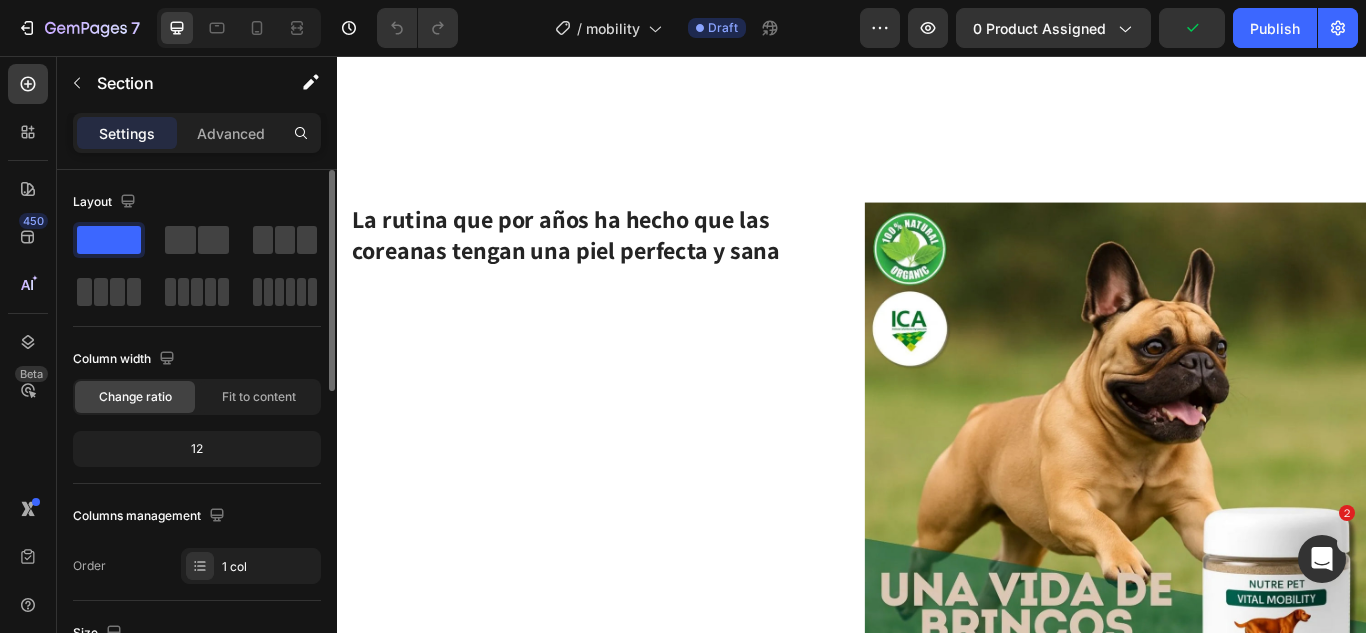 scroll, scrollTop: 600, scrollLeft: 0, axis: vertical 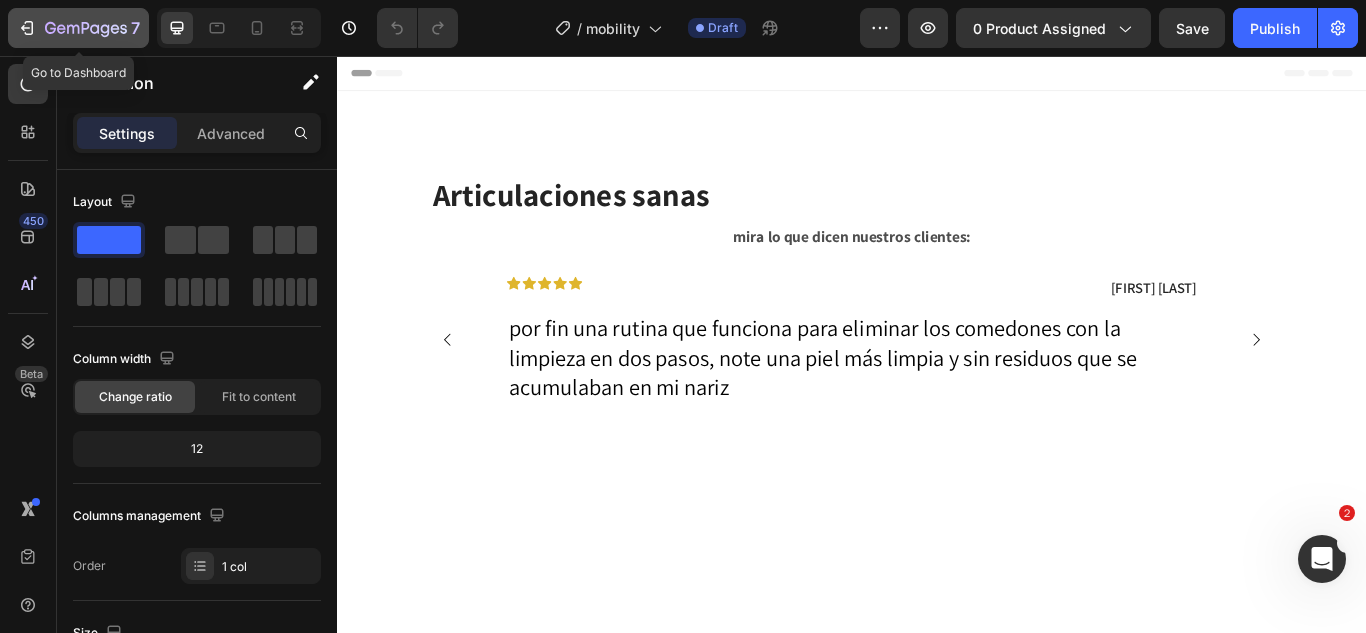 click on "7" at bounding box center [78, 28] 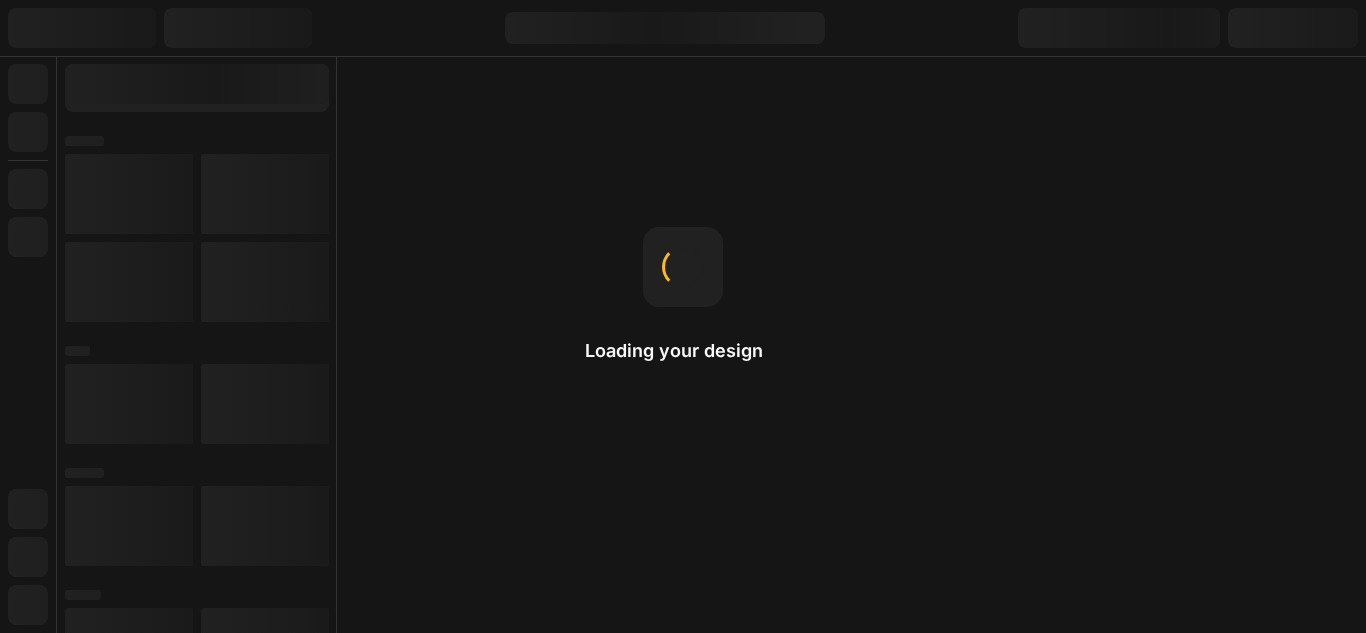 scroll, scrollTop: 0, scrollLeft: 0, axis: both 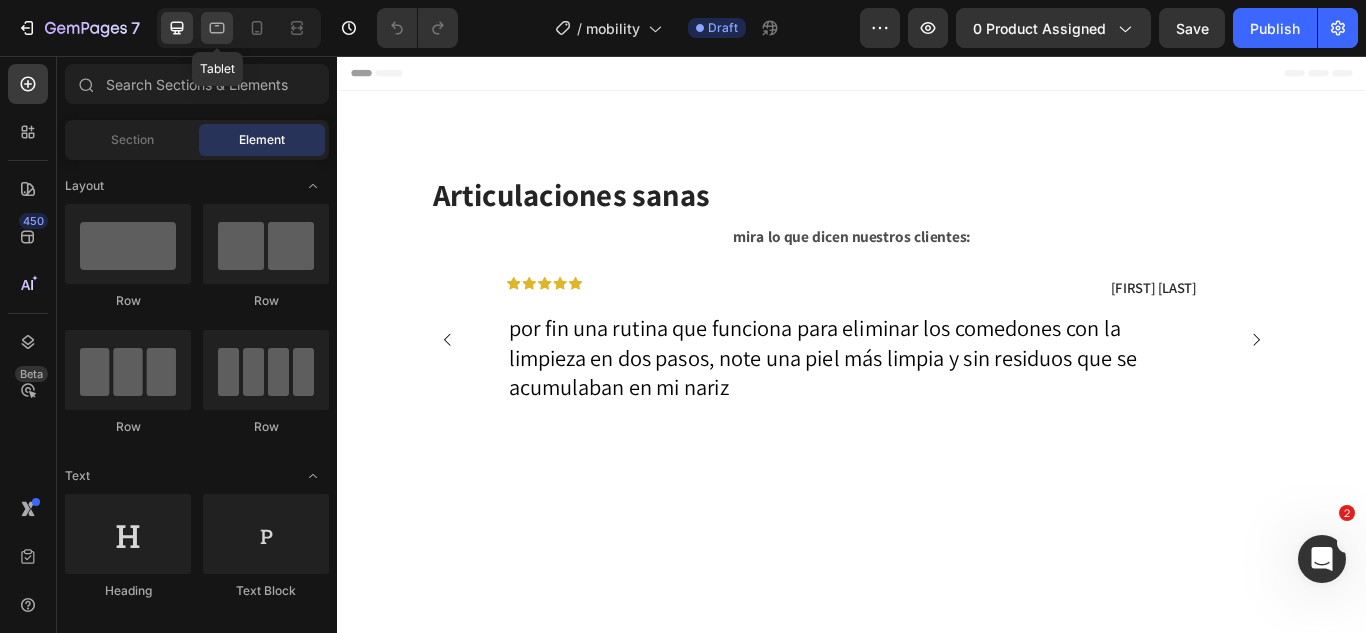 click 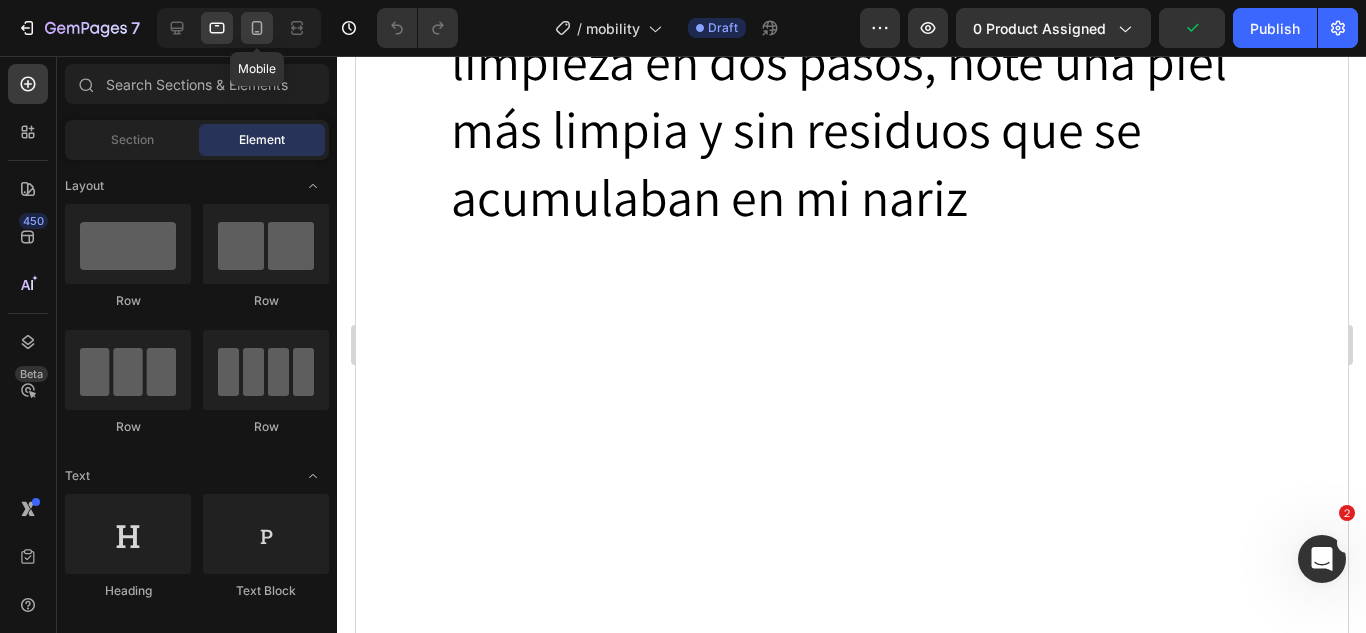 scroll, scrollTop: 0, scrollLeft: 0, axis: both 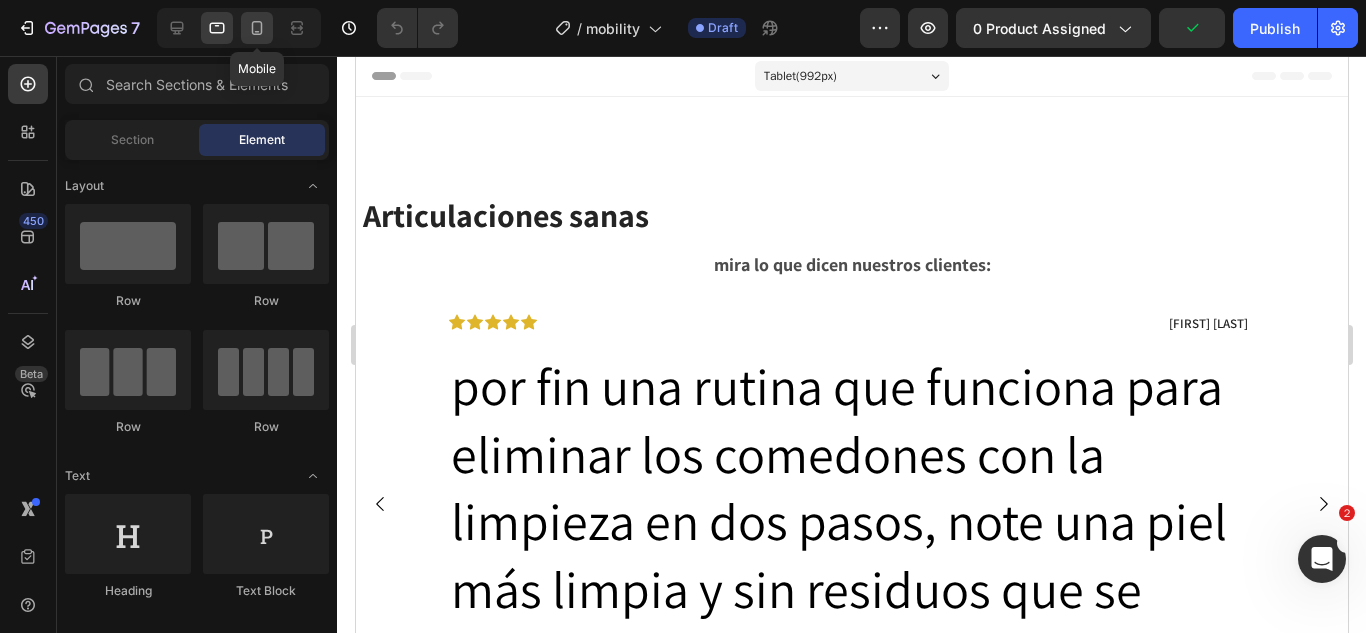 click 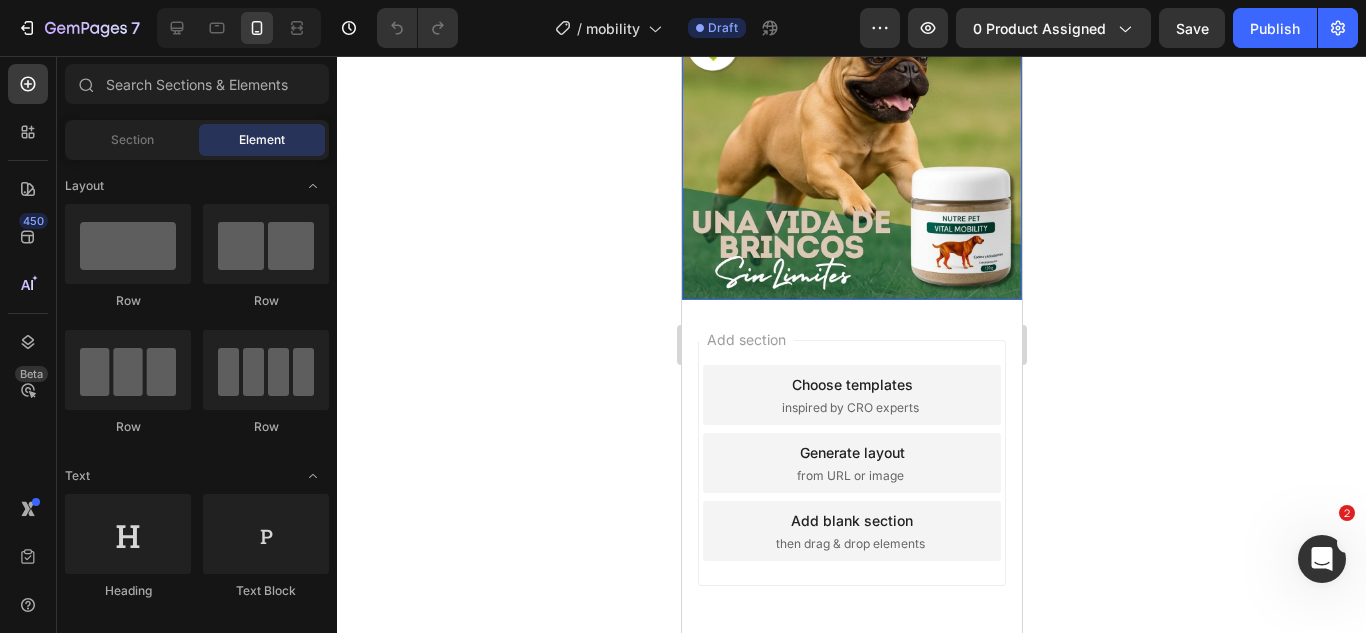 scroll, scrollTop: 4911, scrollLeft: 0, axis: vertical 